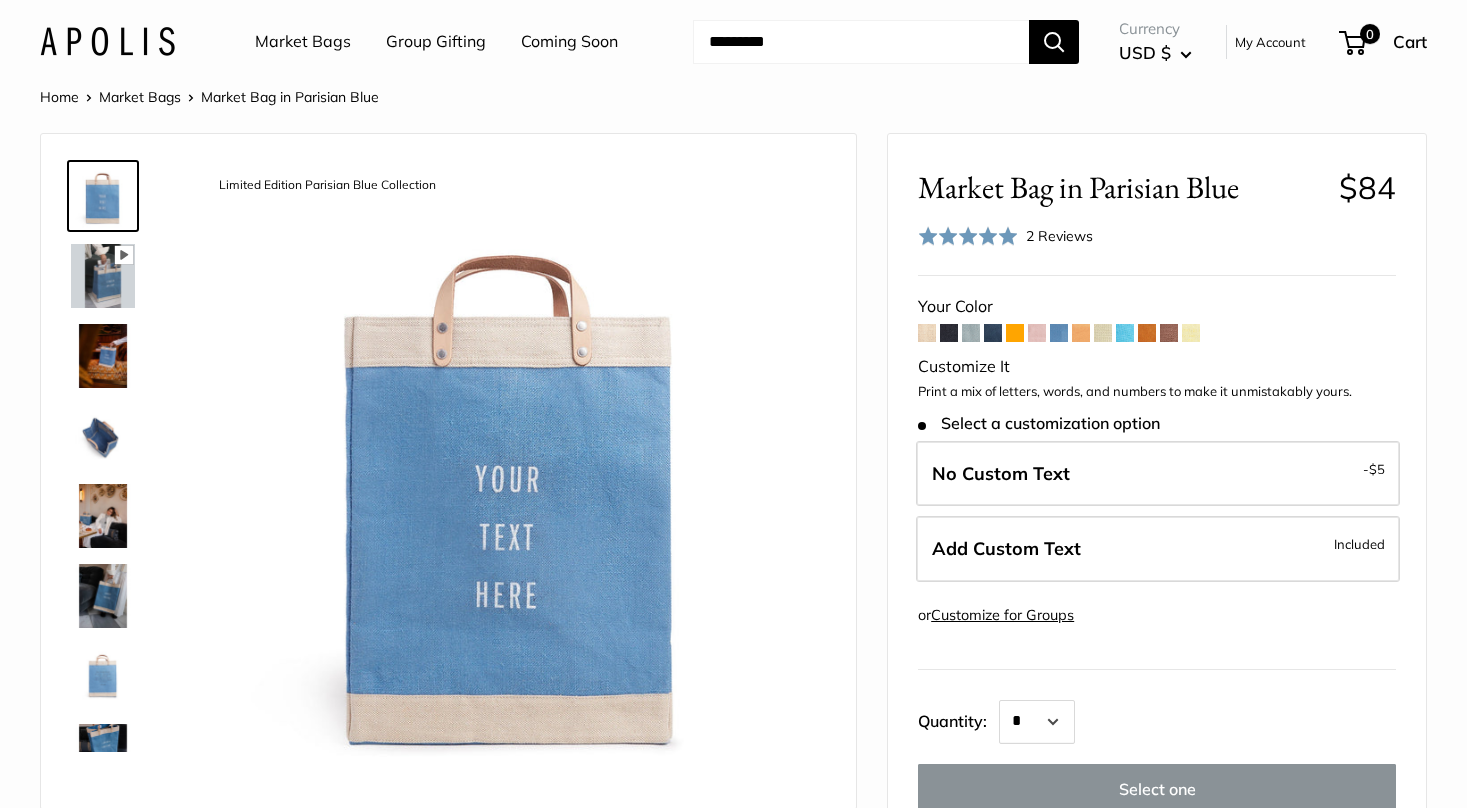 scroll, scrollTop: 0, scrollLeft: 0, axis: both 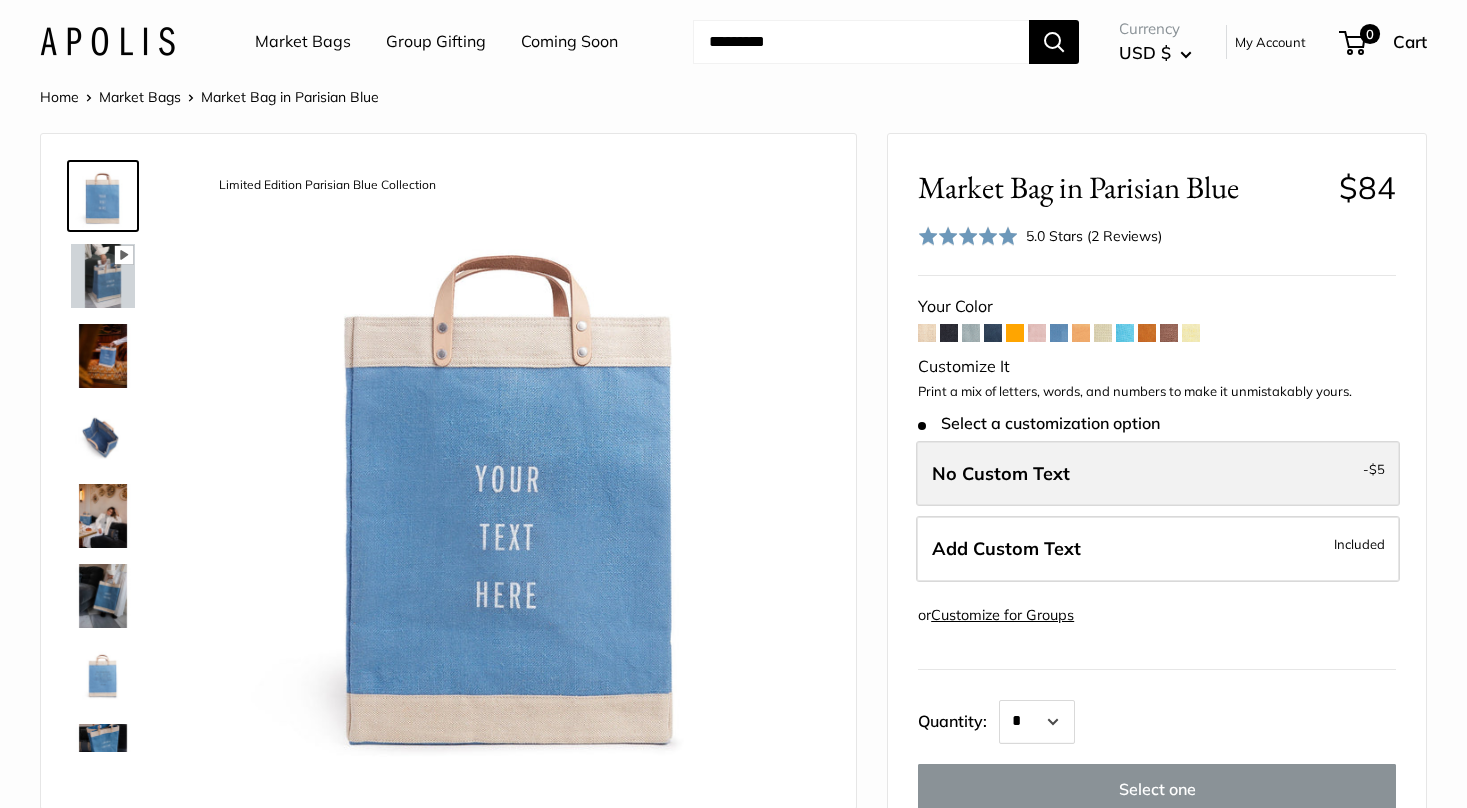 click on "No Custom Text
- $5" at bounding box center [1158, 474] 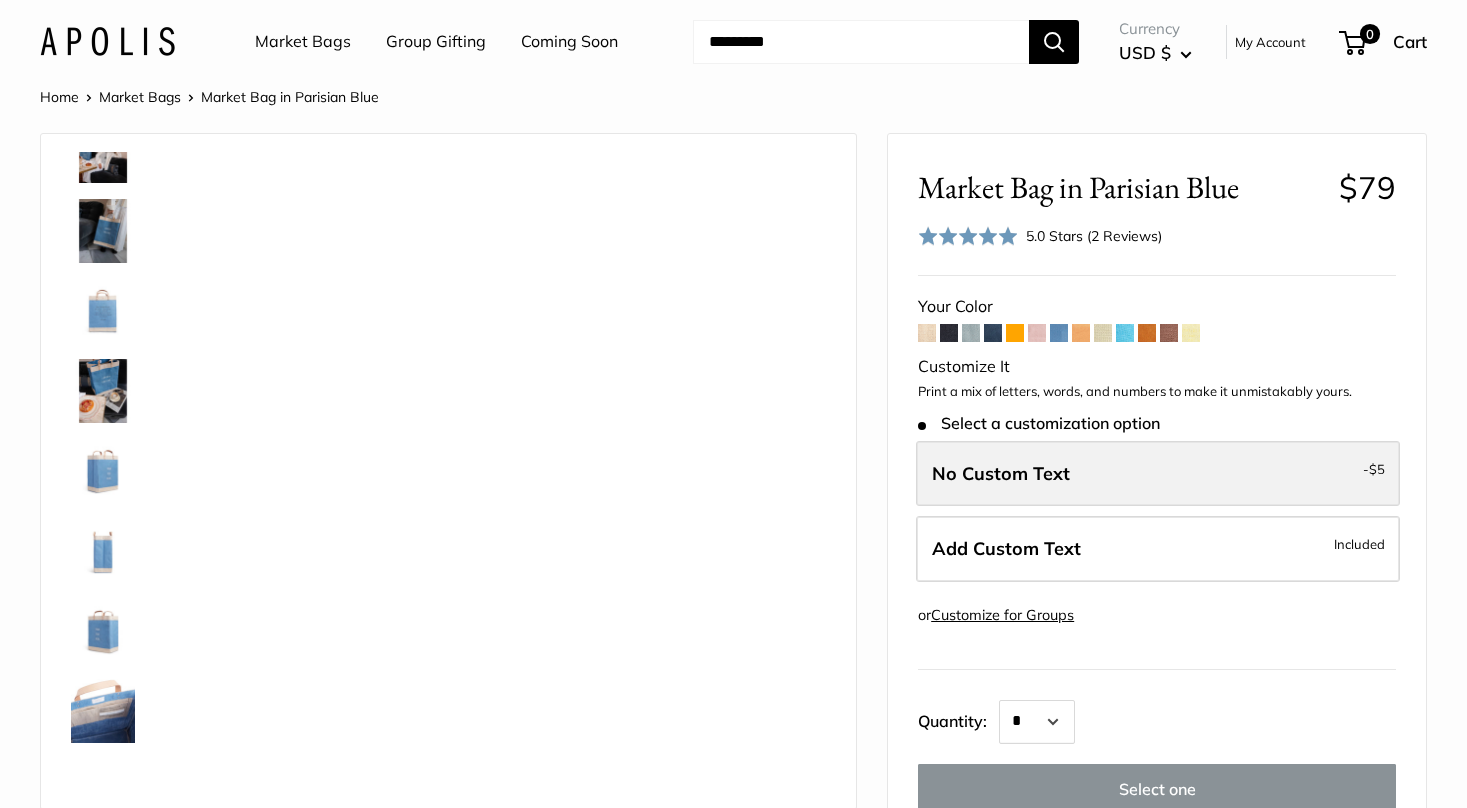 scroll, scrollTop: 448, scrollLeft: 0, axis: vertical 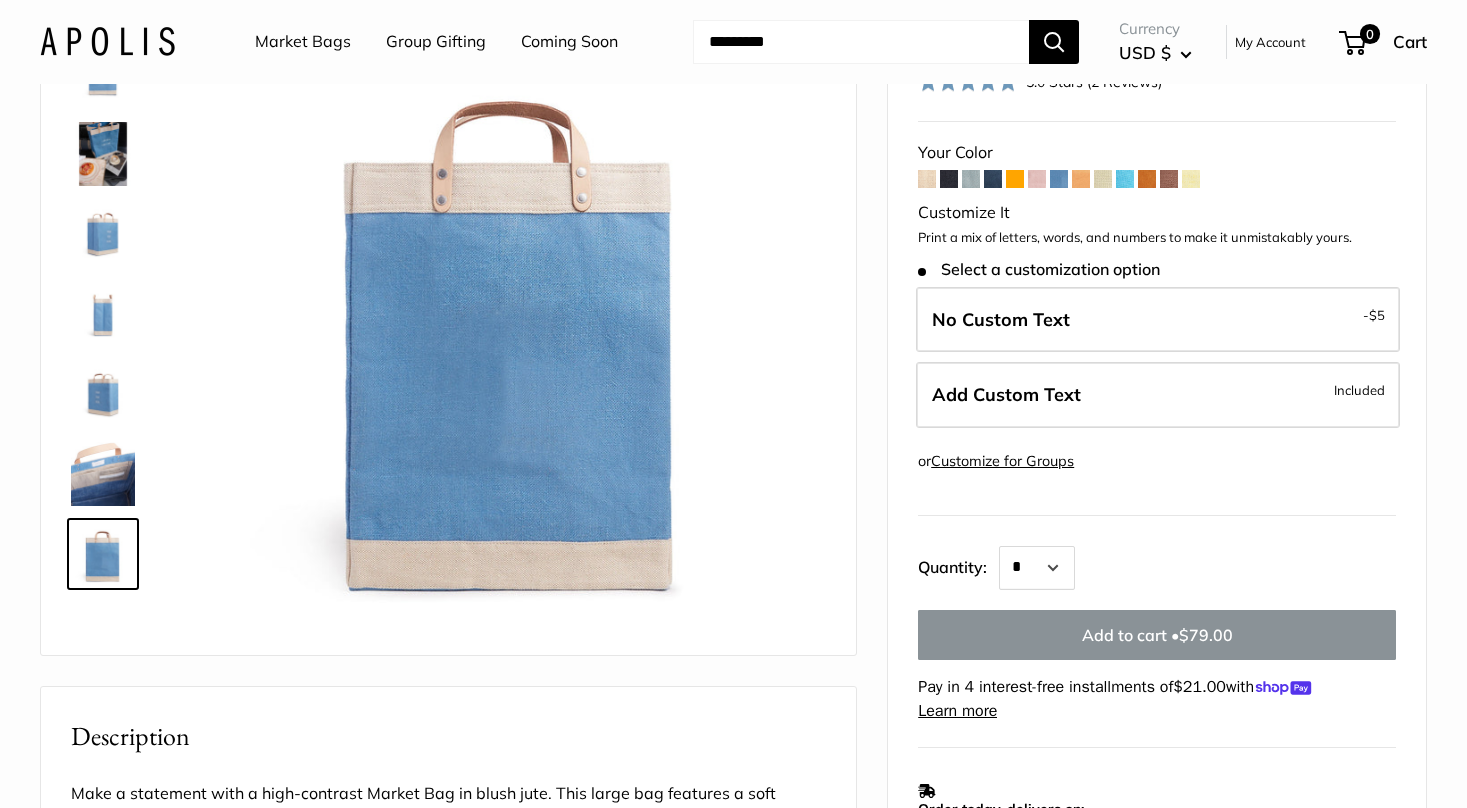 click at bounding box center (1059, 179) 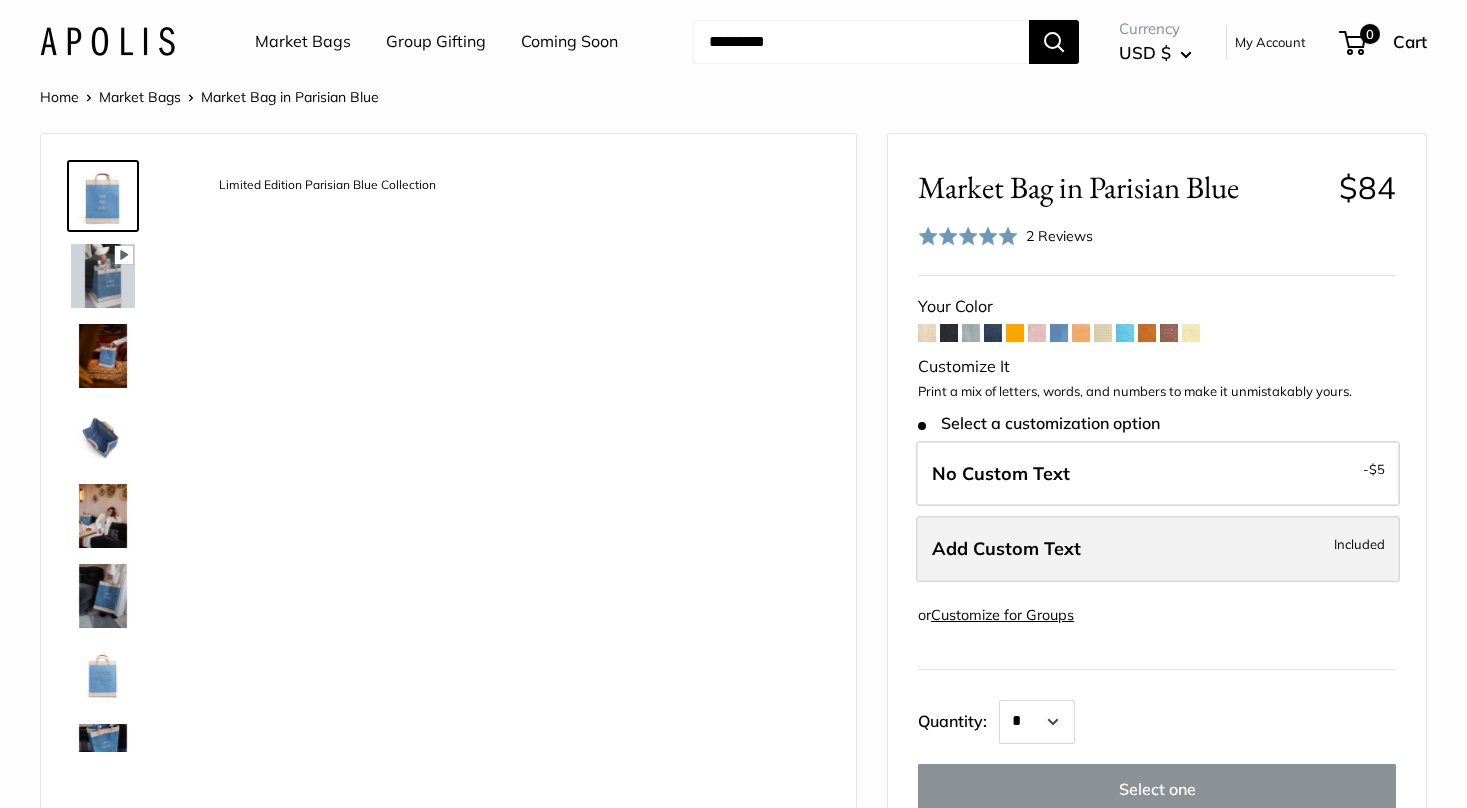 scroll, scrollTop: 0, scrollLeft: 0, axis: both 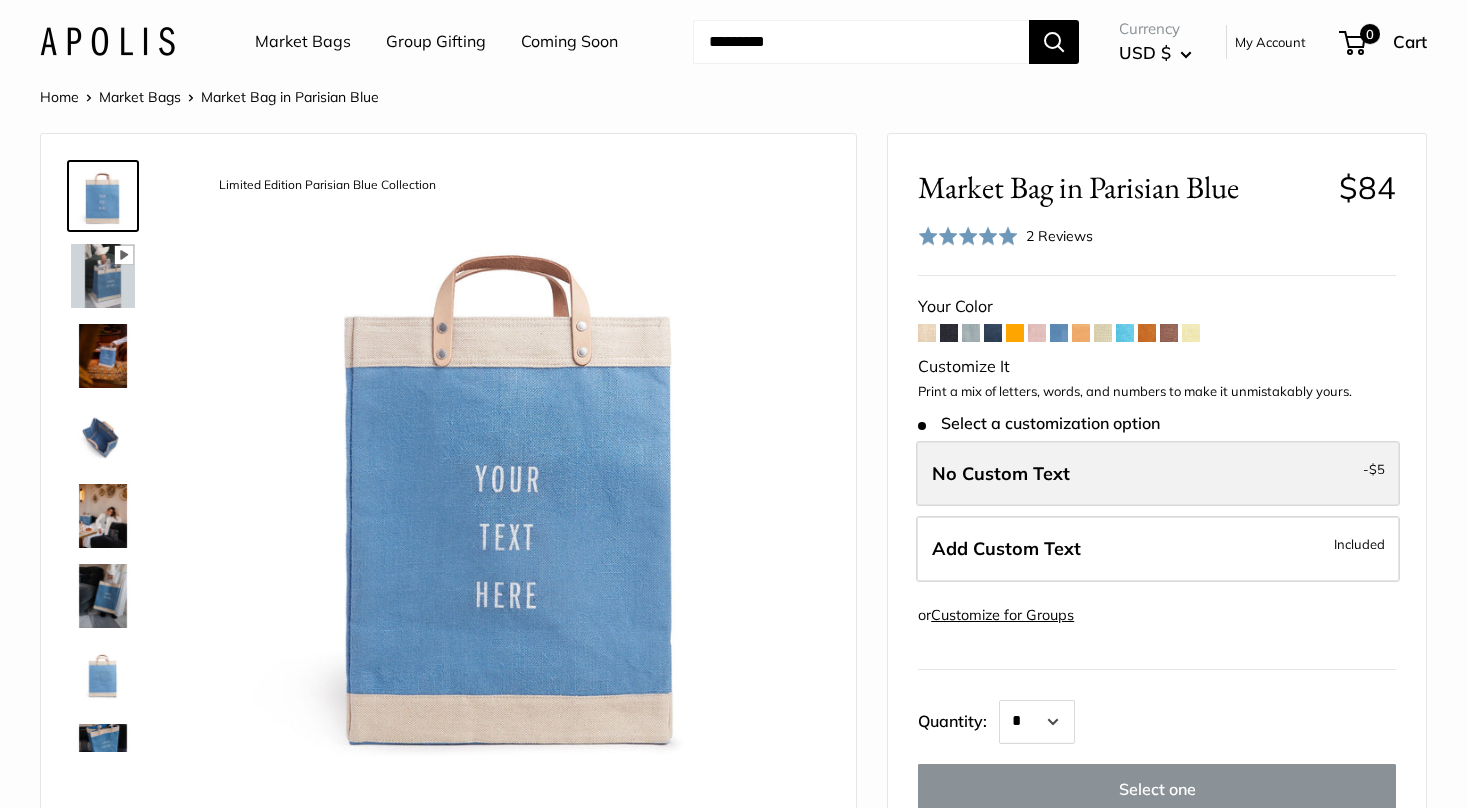 click on "No Custom Text
- $5" at bounding box center (1158, 474) 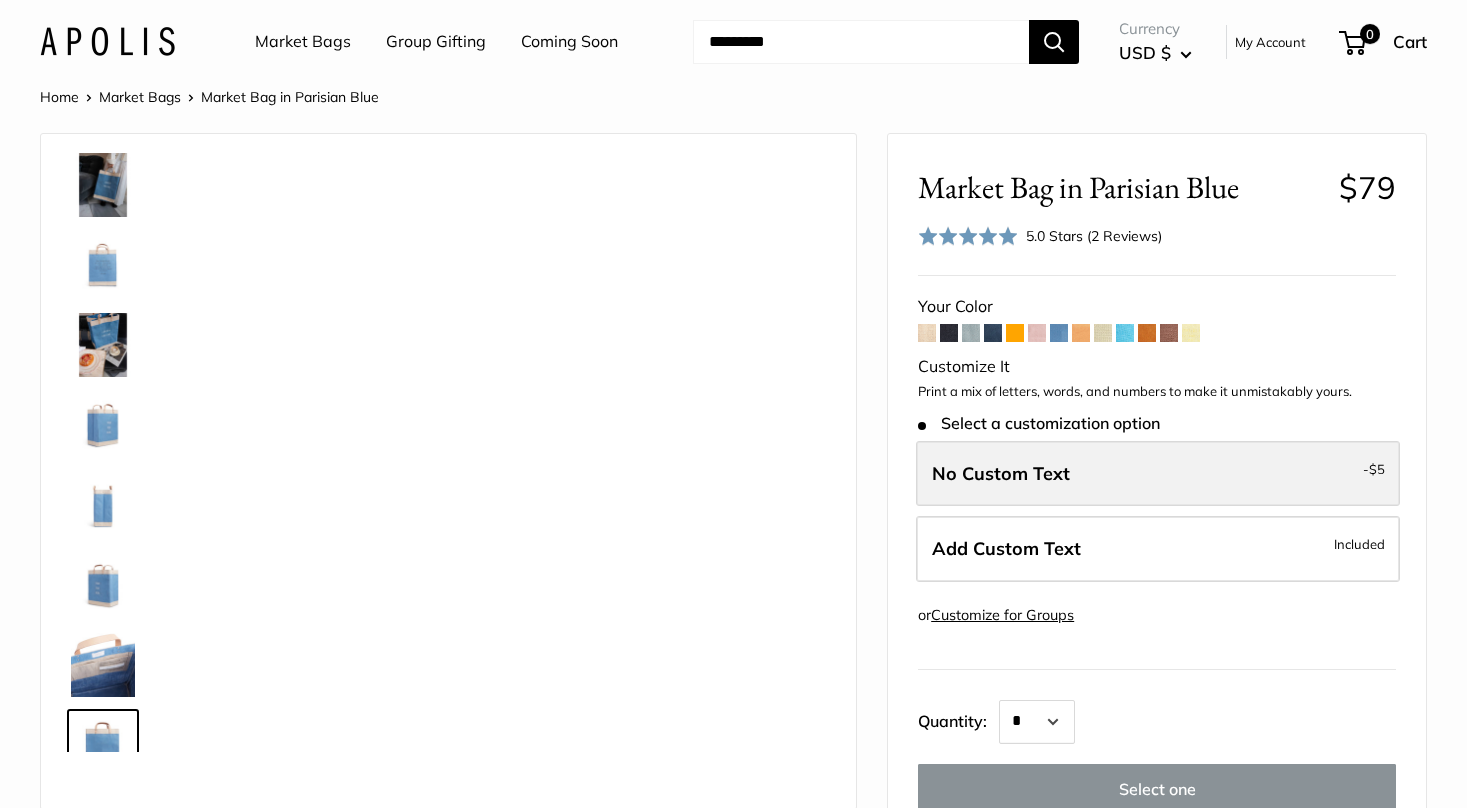 scroll, scrollTop: 448, scrollLeft: 0, axis: vertical 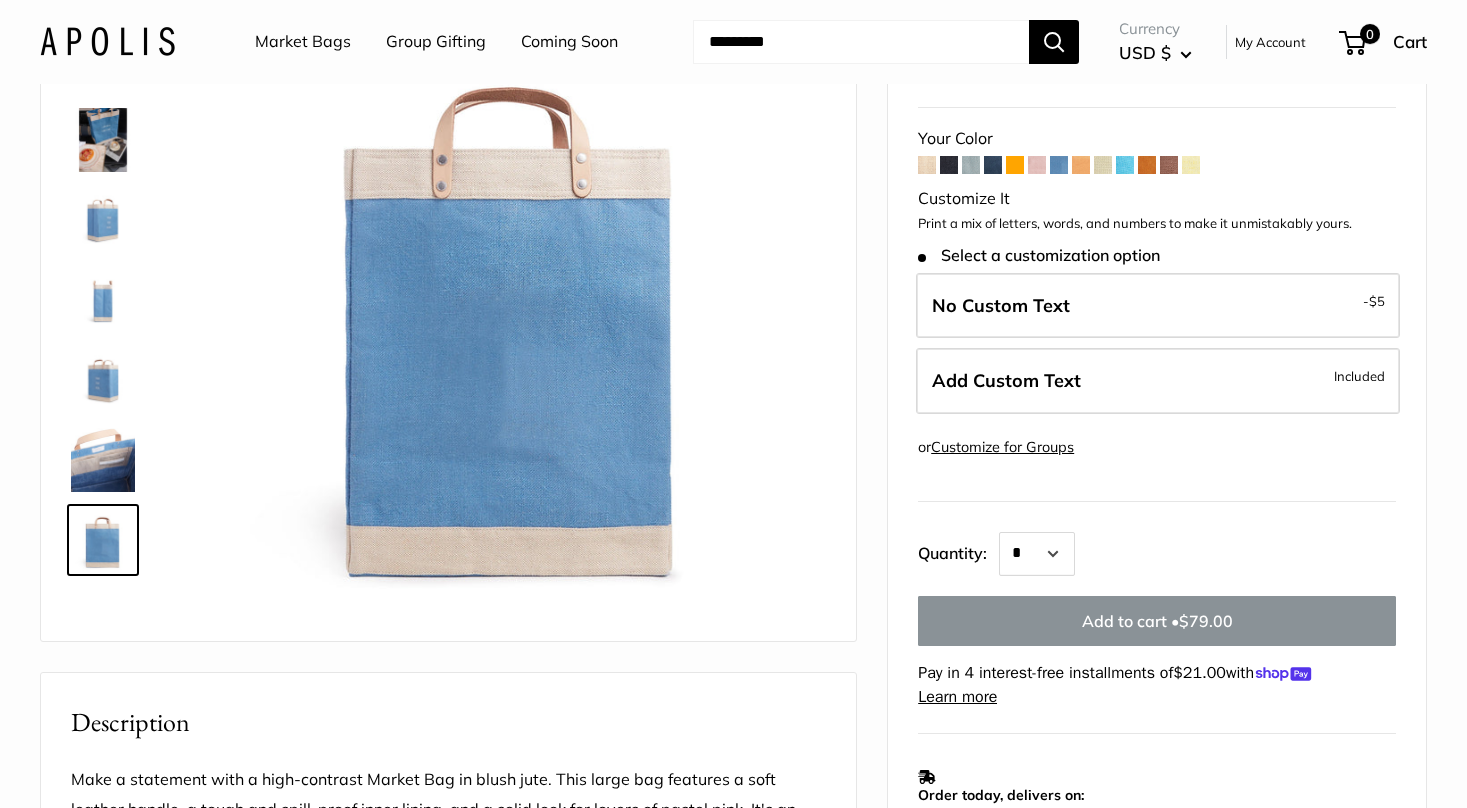 click at bounding box center [1169, 165] 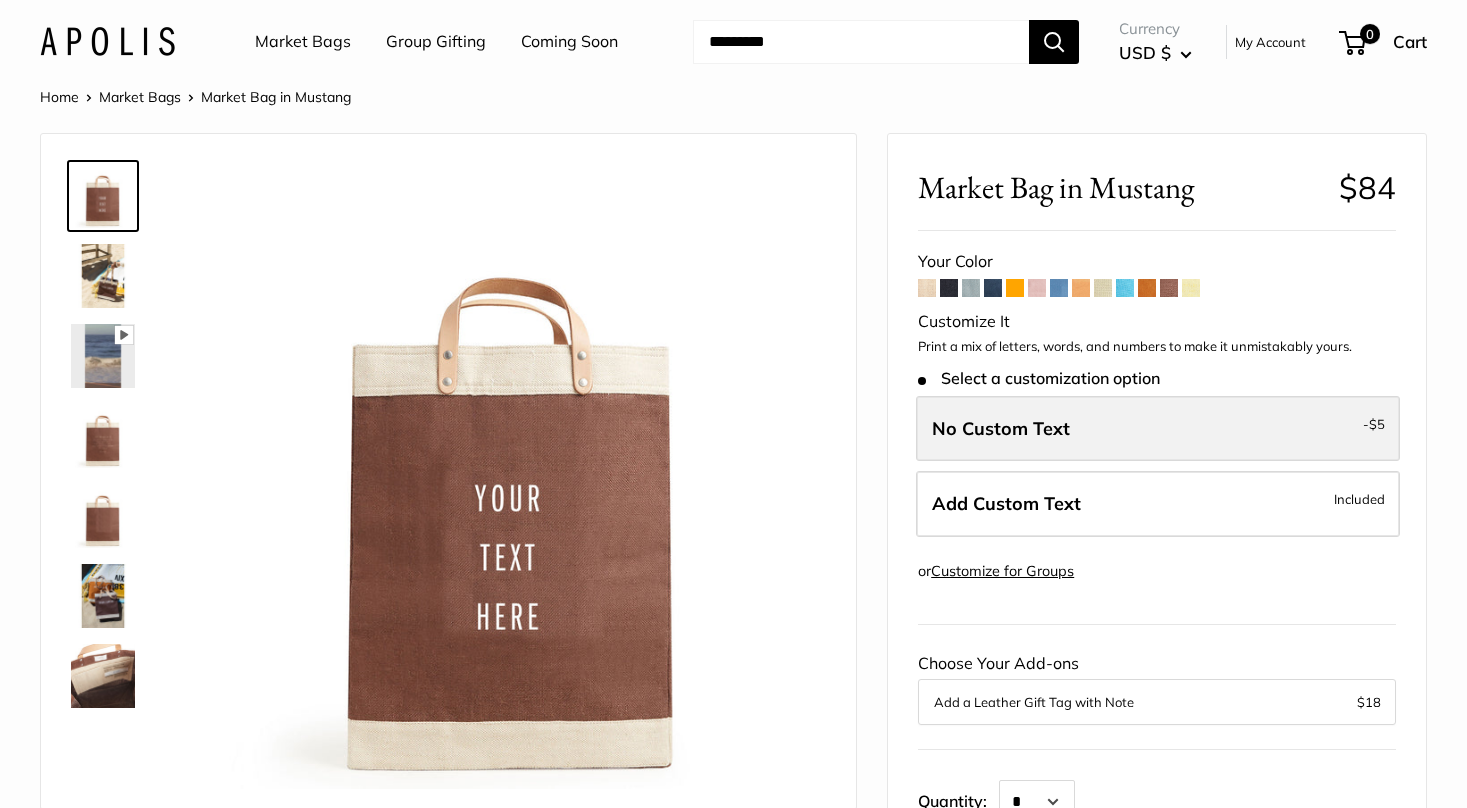 scroll, scrollTop: 0, scrollLeft: 0, axis: both 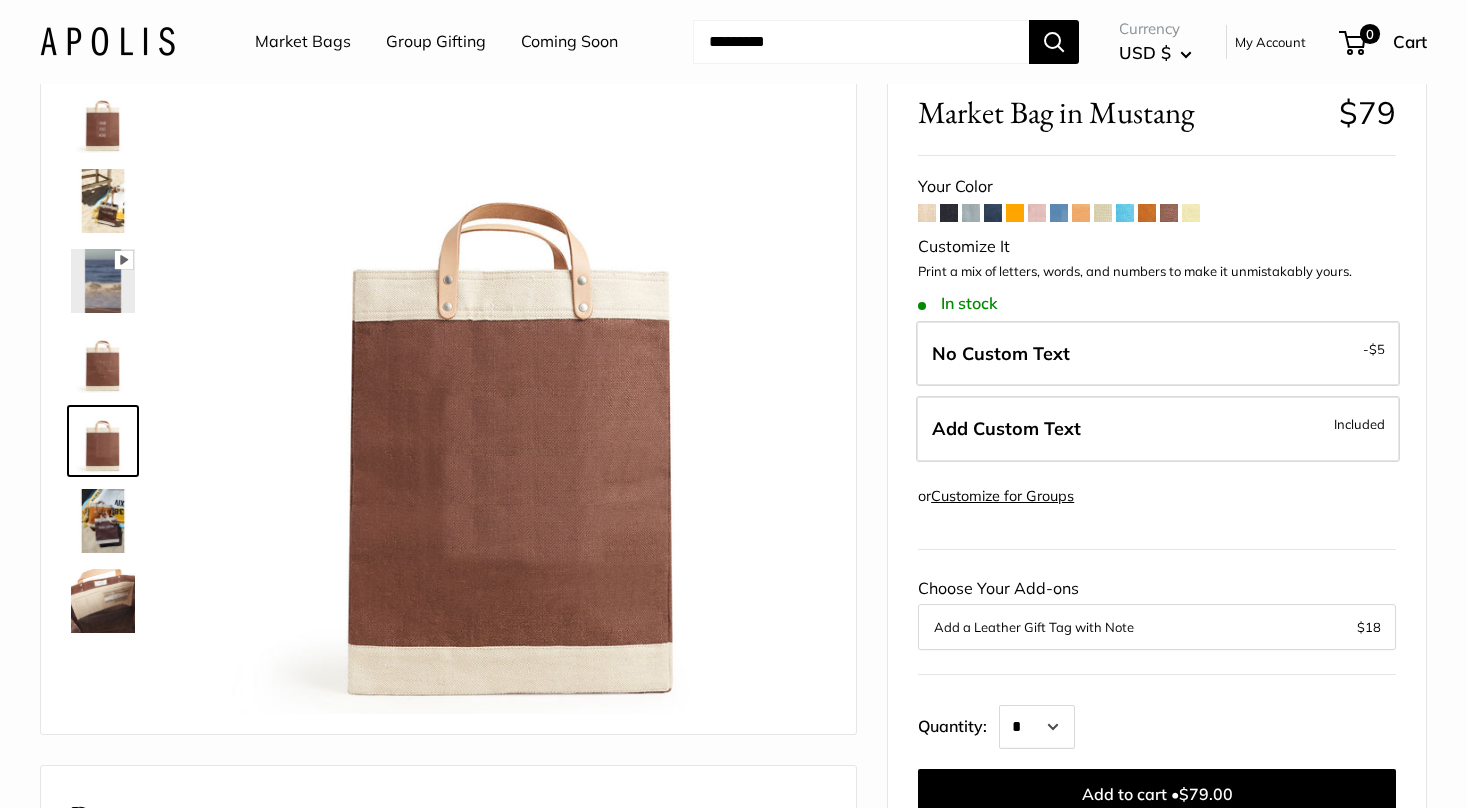 click at bounding box center (1059, 213) 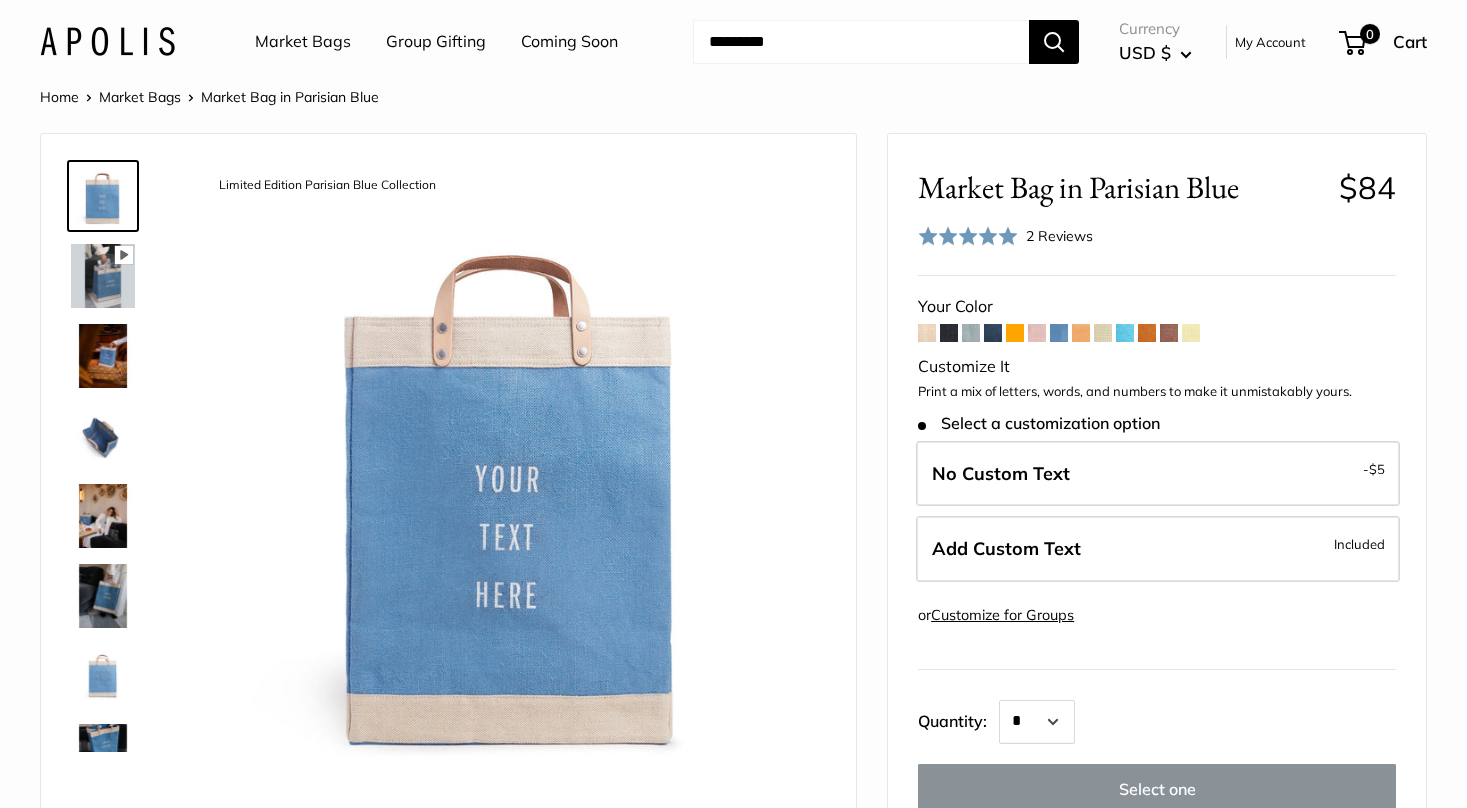 scroll, scrollTop: 0, scrollLeft: 0, axis: both 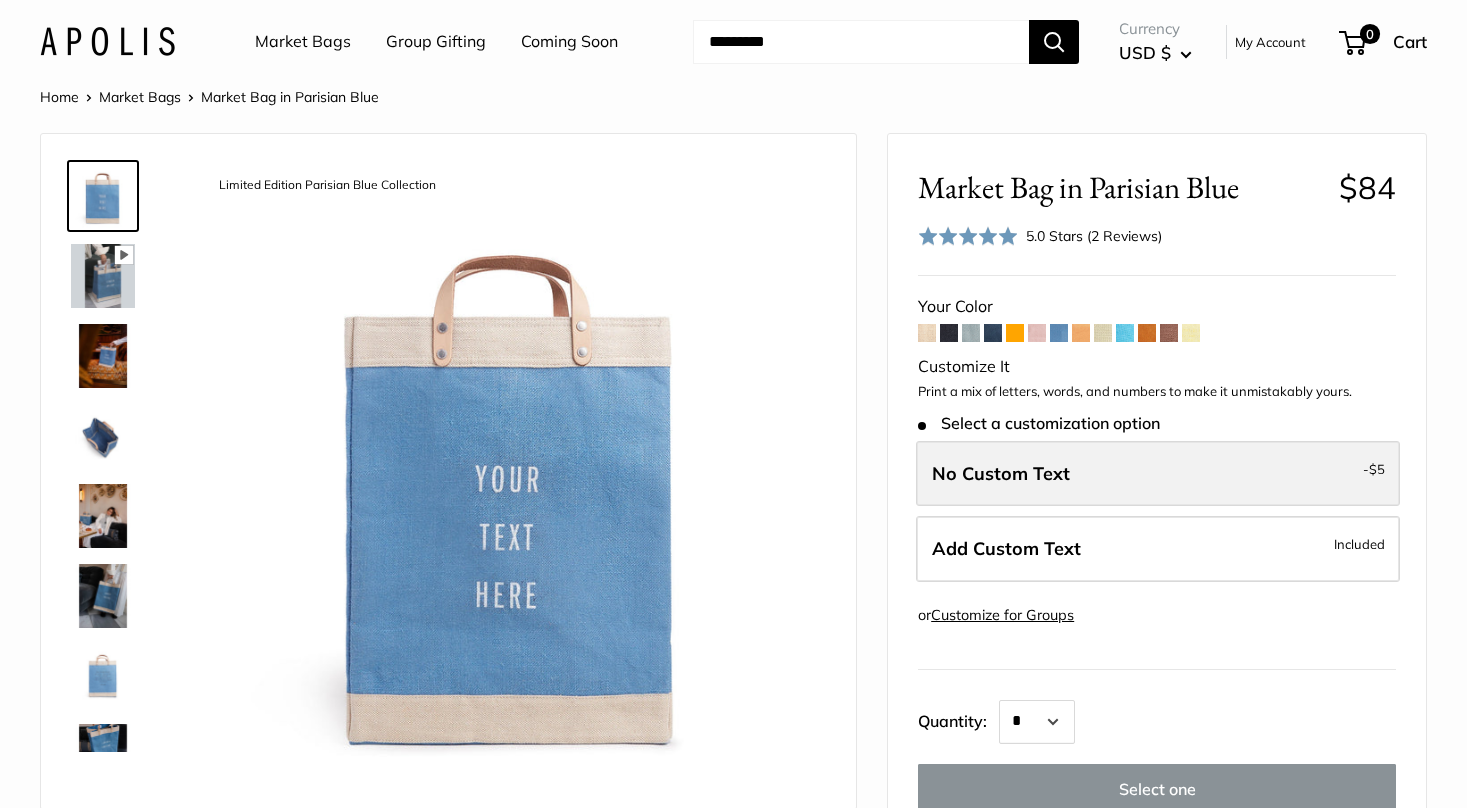 click on "No Custom Text" at bounding box center (1001, 473) 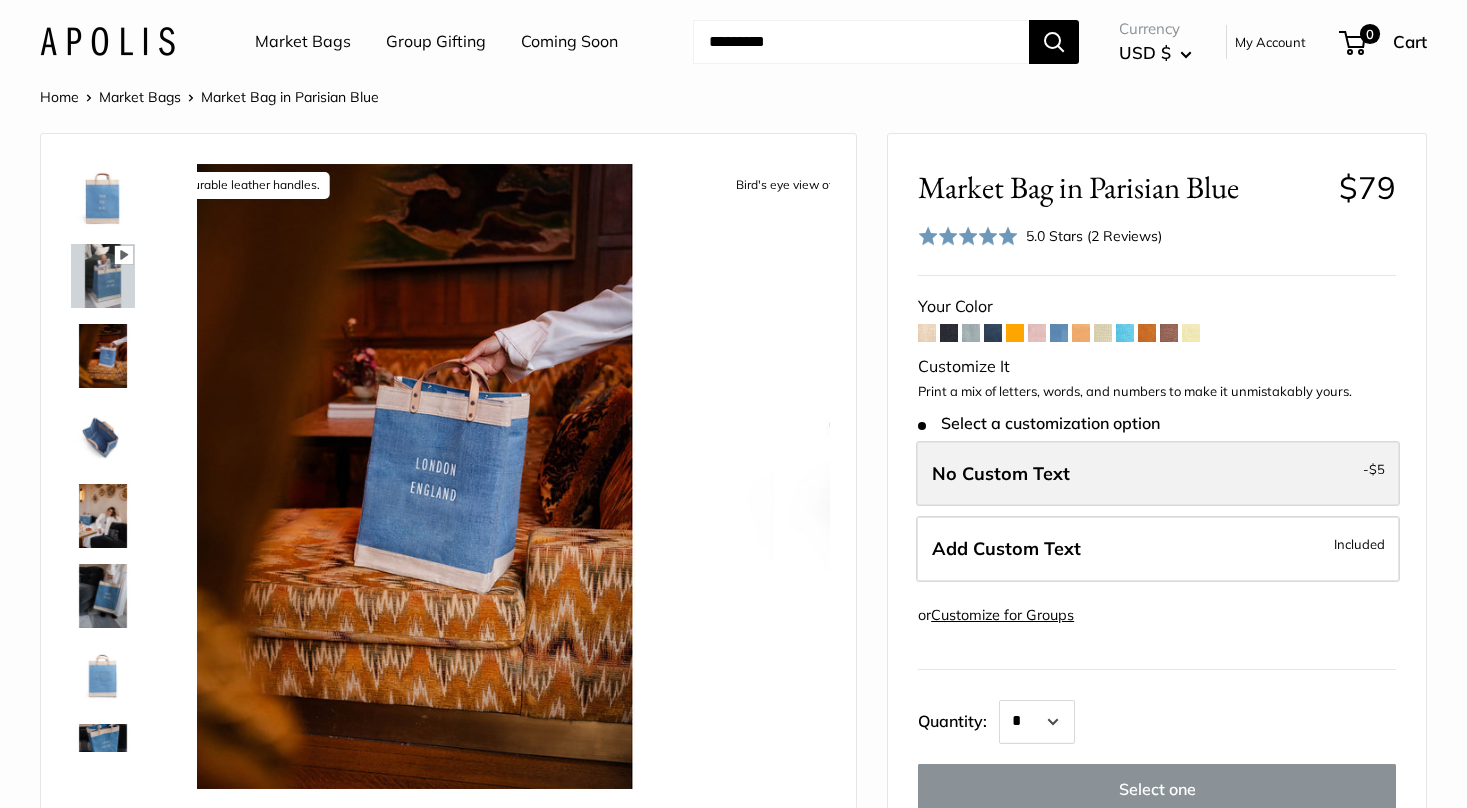 scroll, scrollTop: 448, scrollLeft: 0, axis: vertical 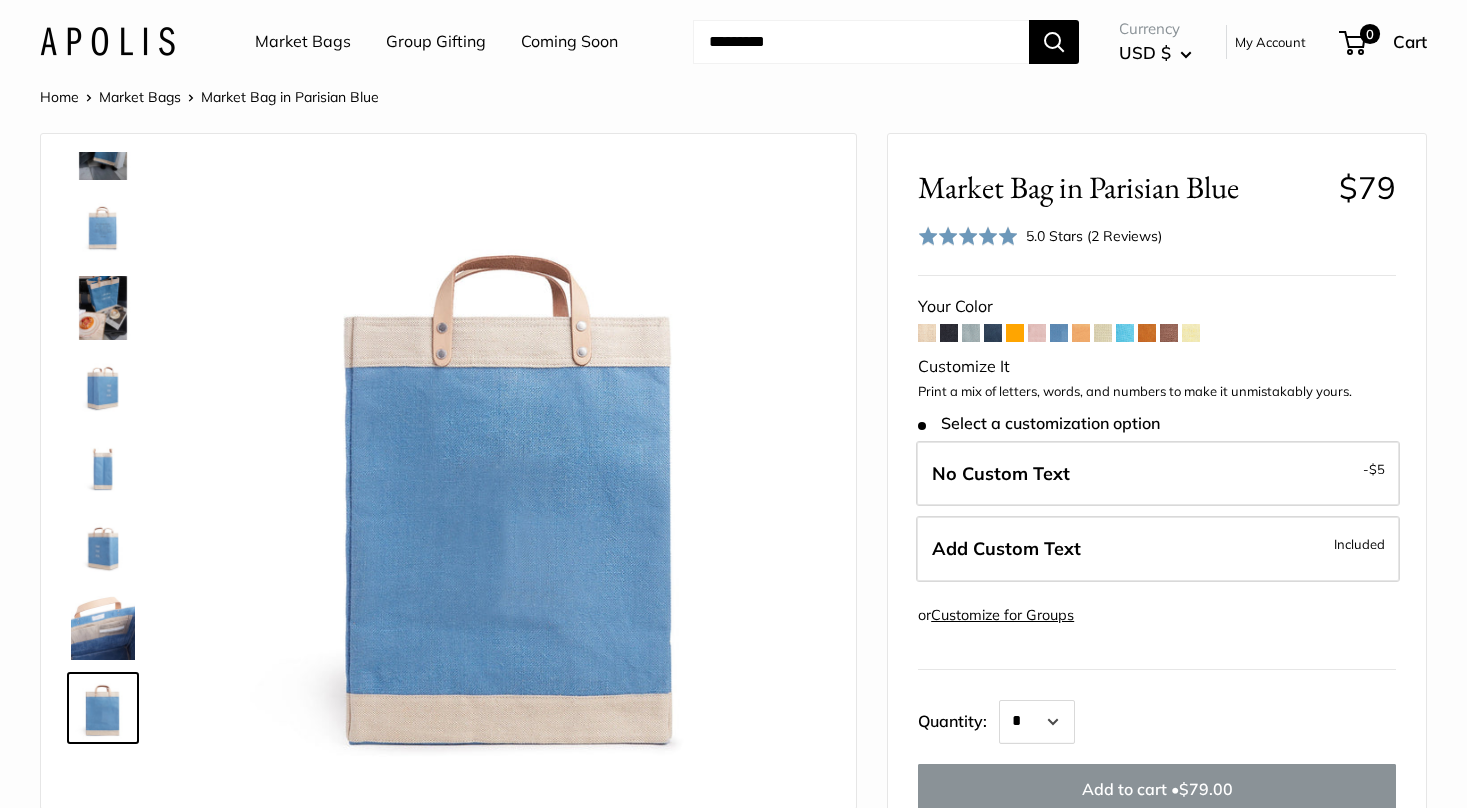 click at bounding box center (993, 333) 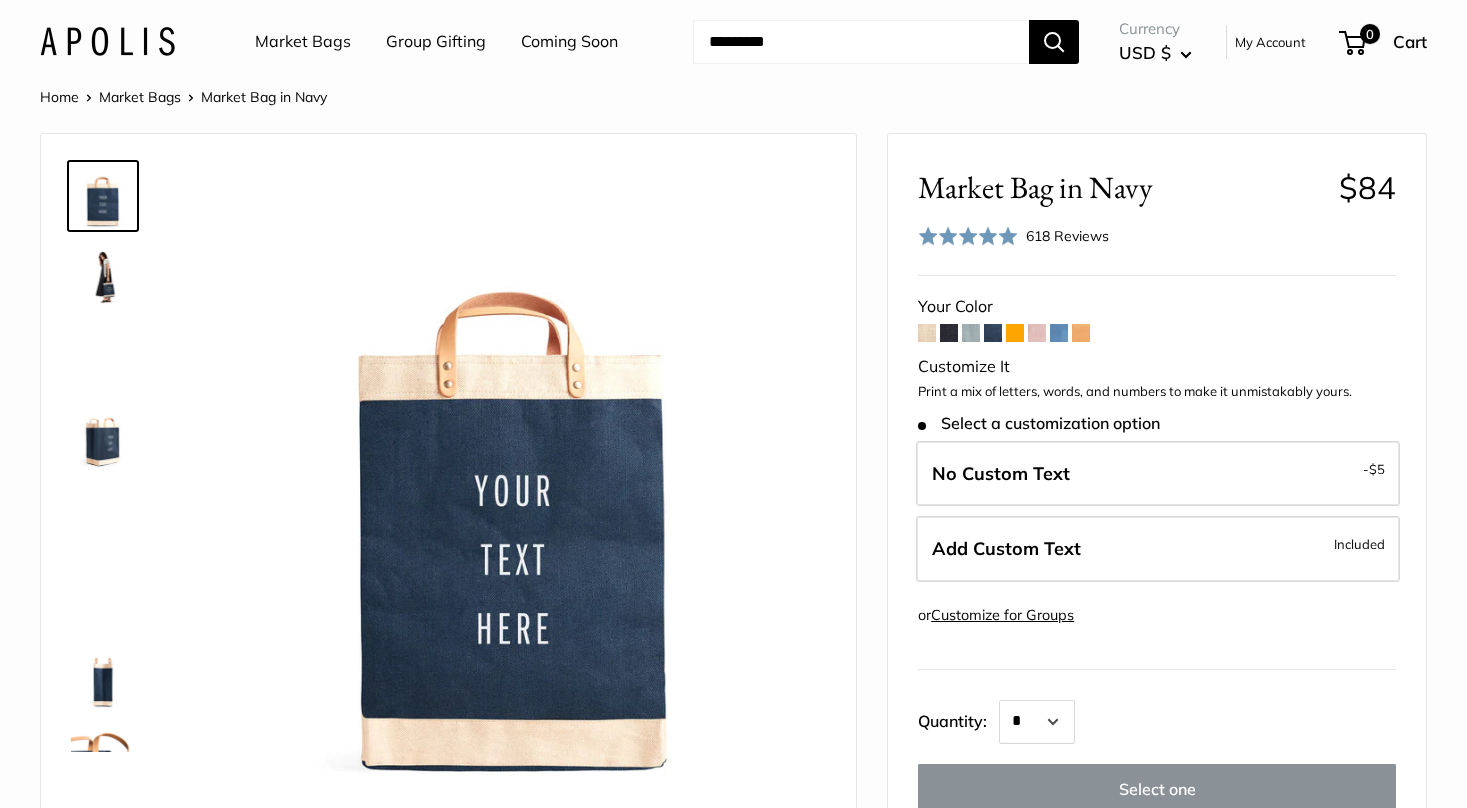 scroll, scrollTop: 0, scrollLeft: 0, axis: both 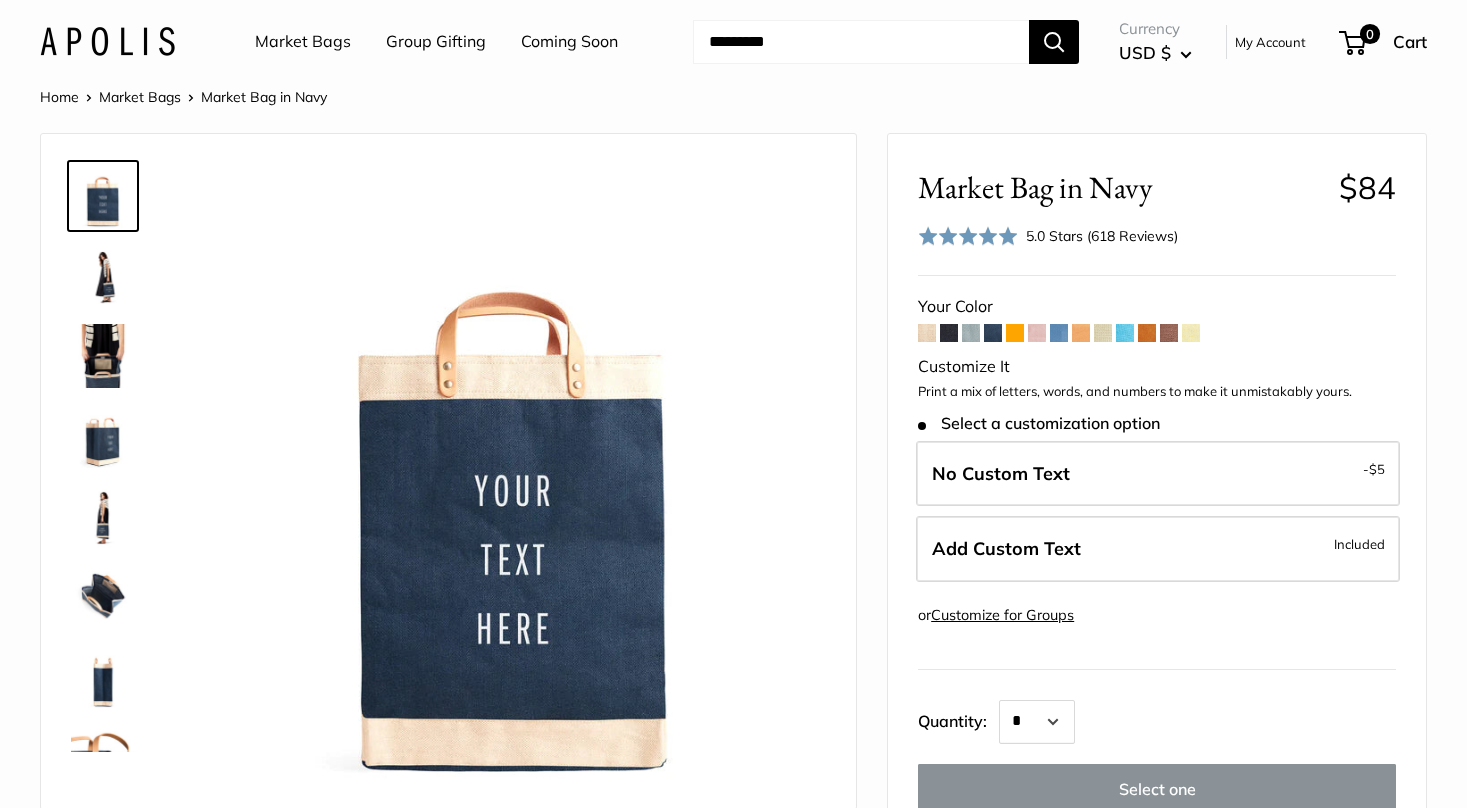 click at bounding box center (1059, 333) 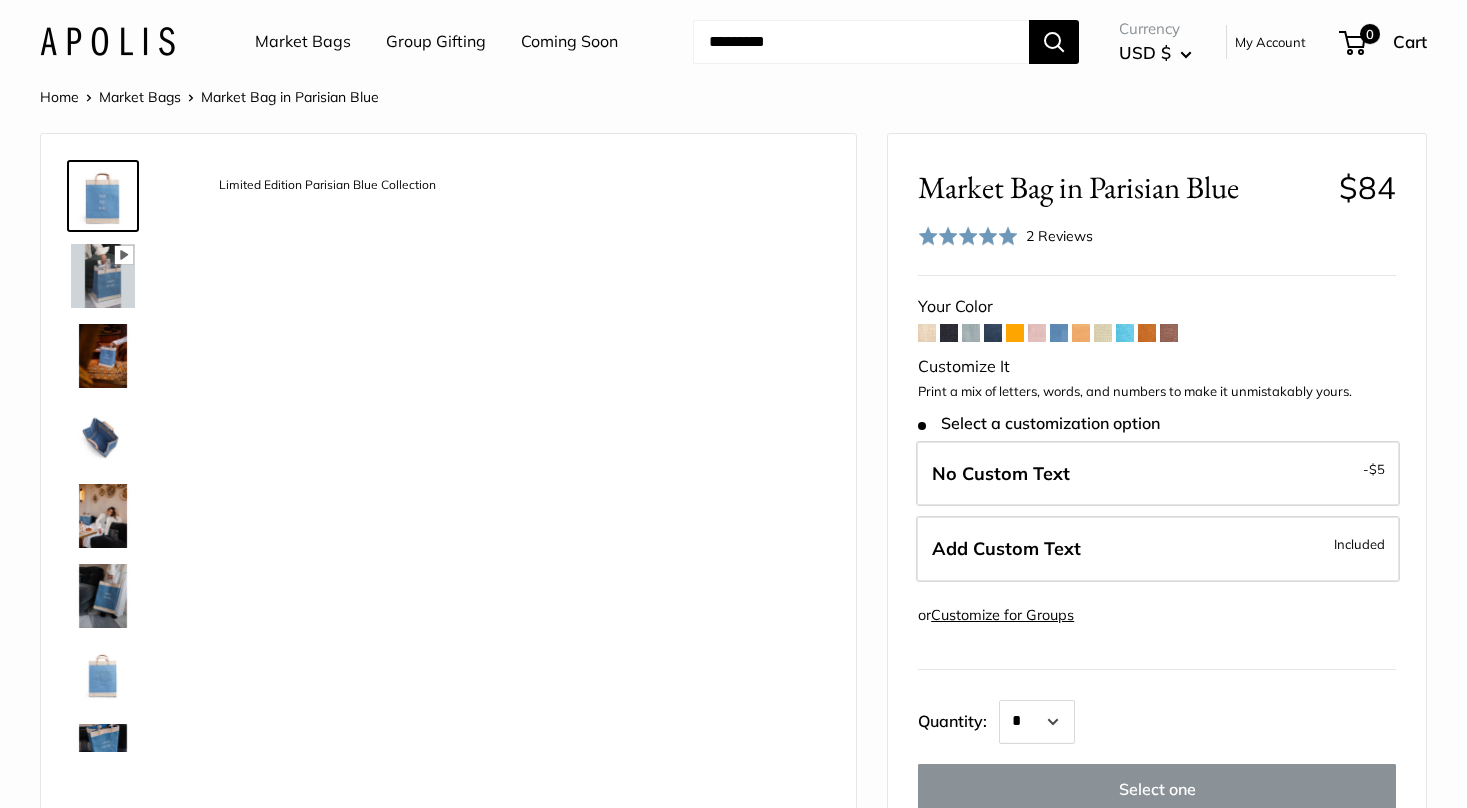 scroll, scrollTop: 0, scrollLeft: 0, axis: both 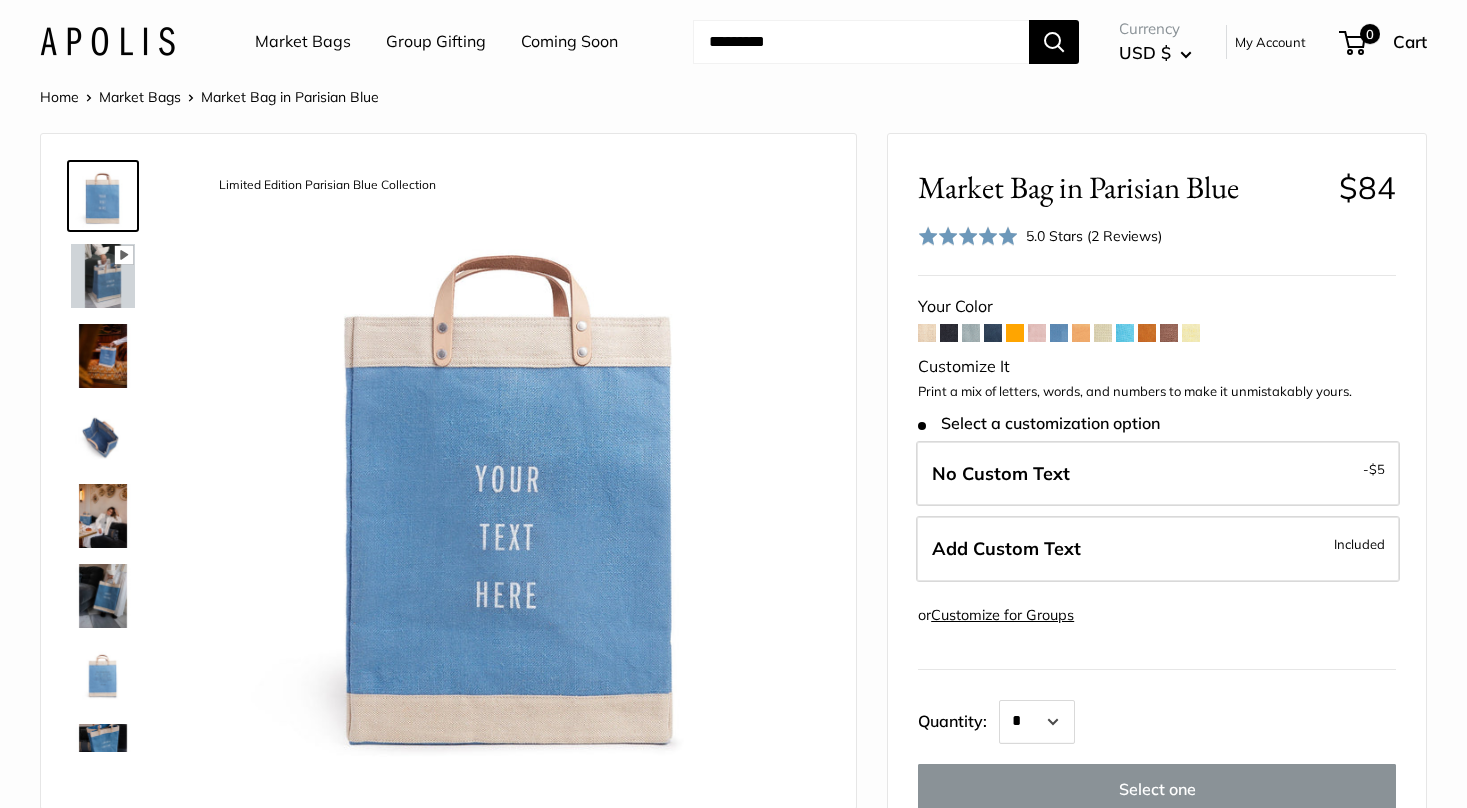 click at bounding box center (993, 333) 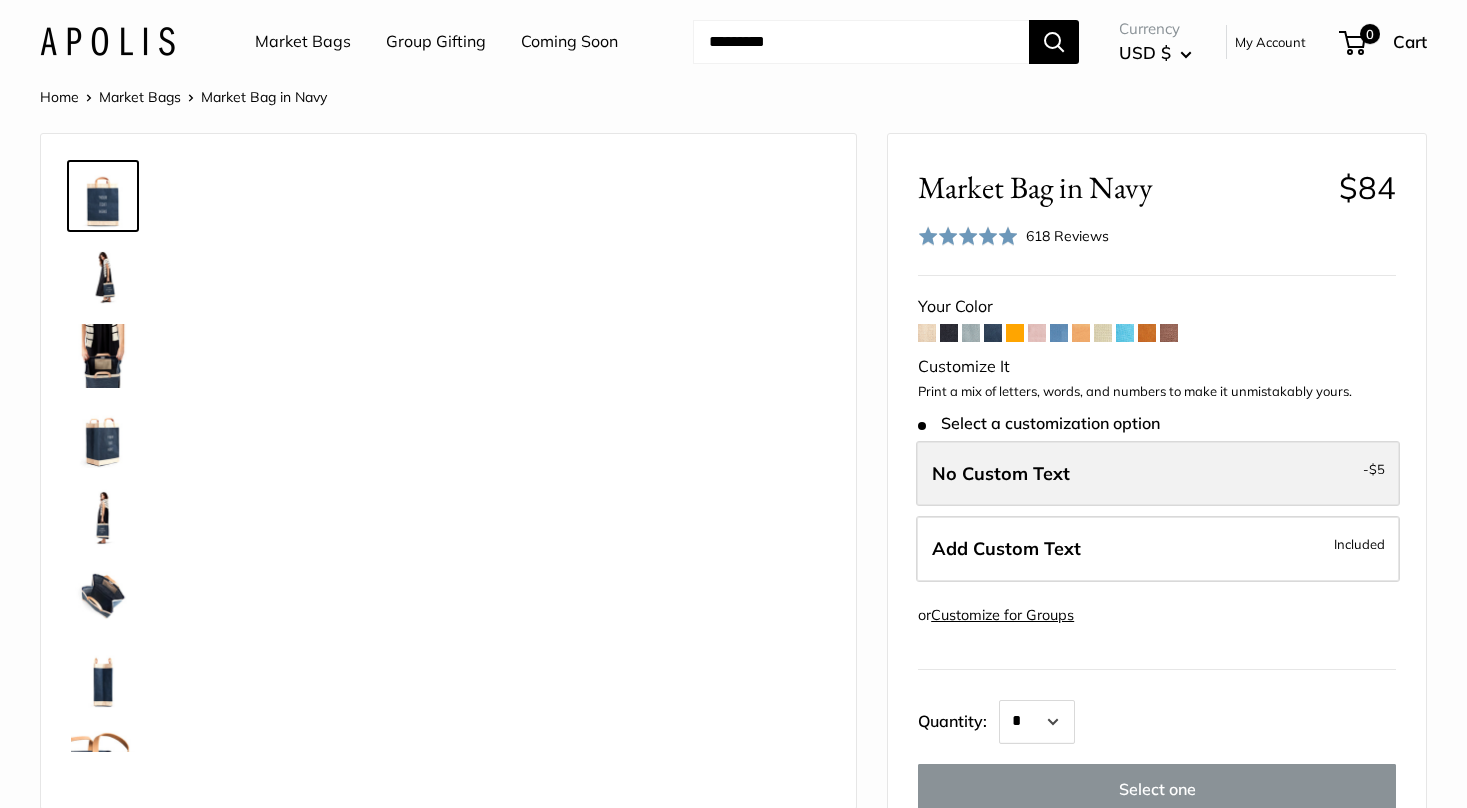 scroll, scrollTop: 0, scrollLeft: 0, axis: both 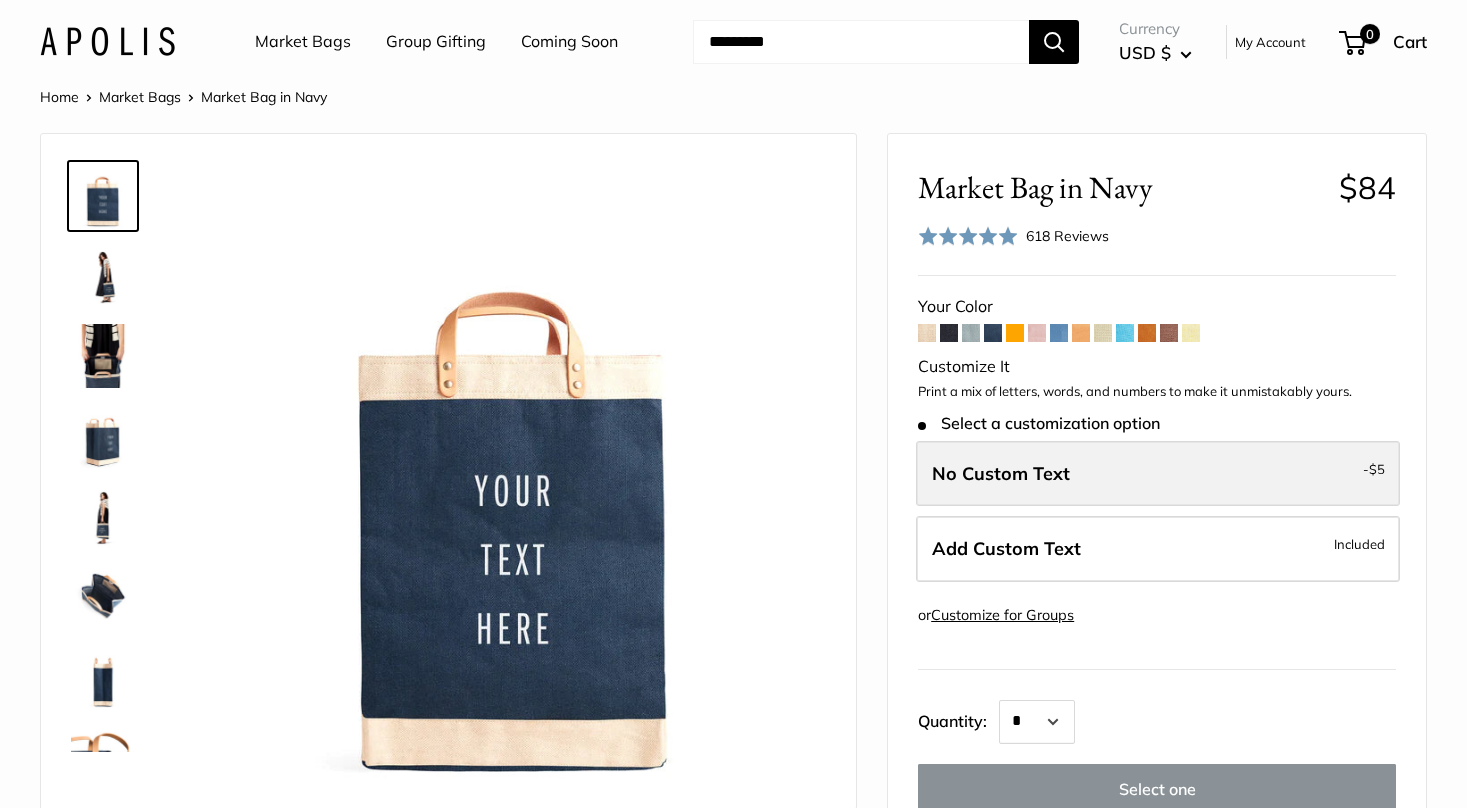 click on "No Custom Text" at bounding box center [1001, 473] 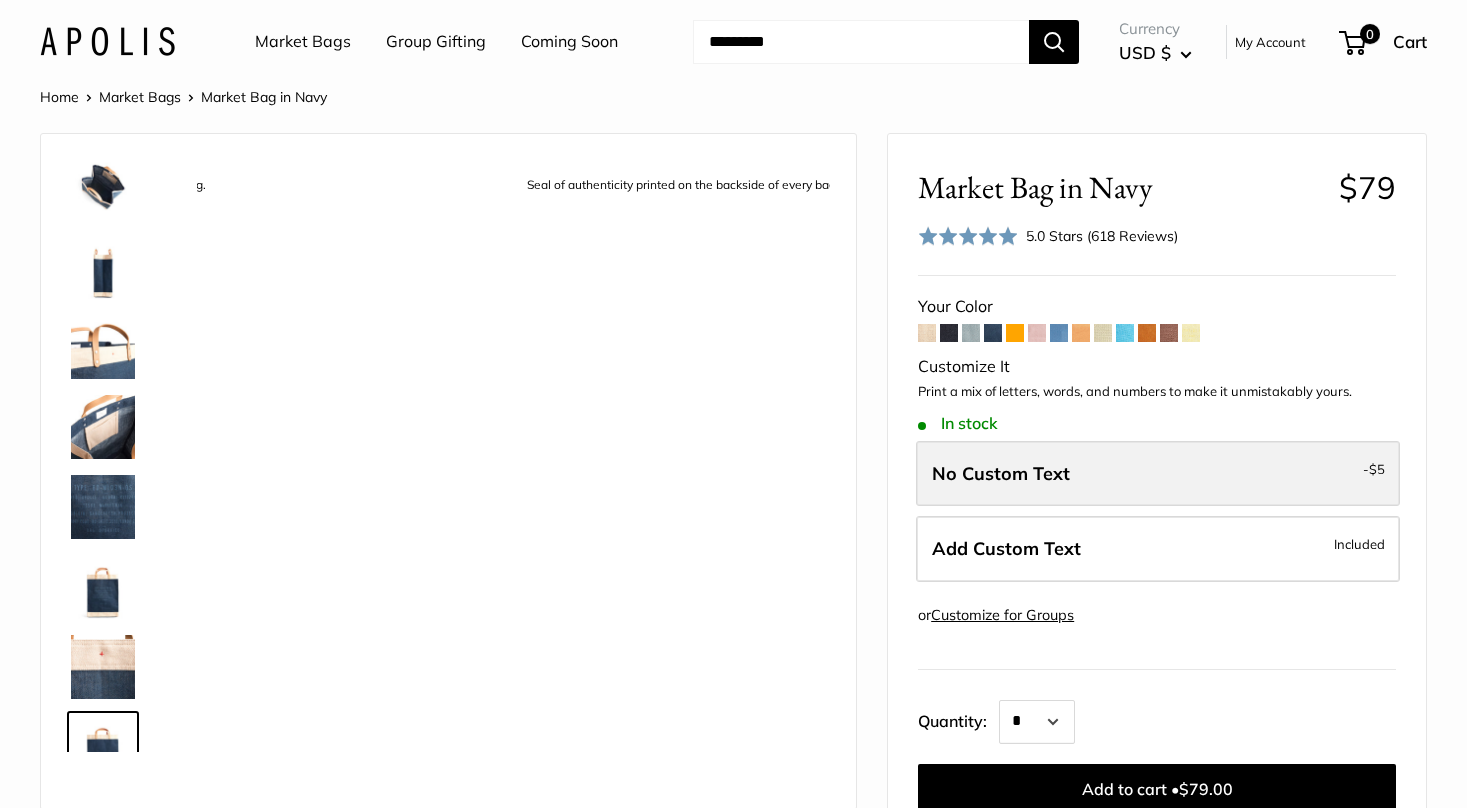 scroll, scrollTop: 448, scrollLeft: 0, axis: vertical 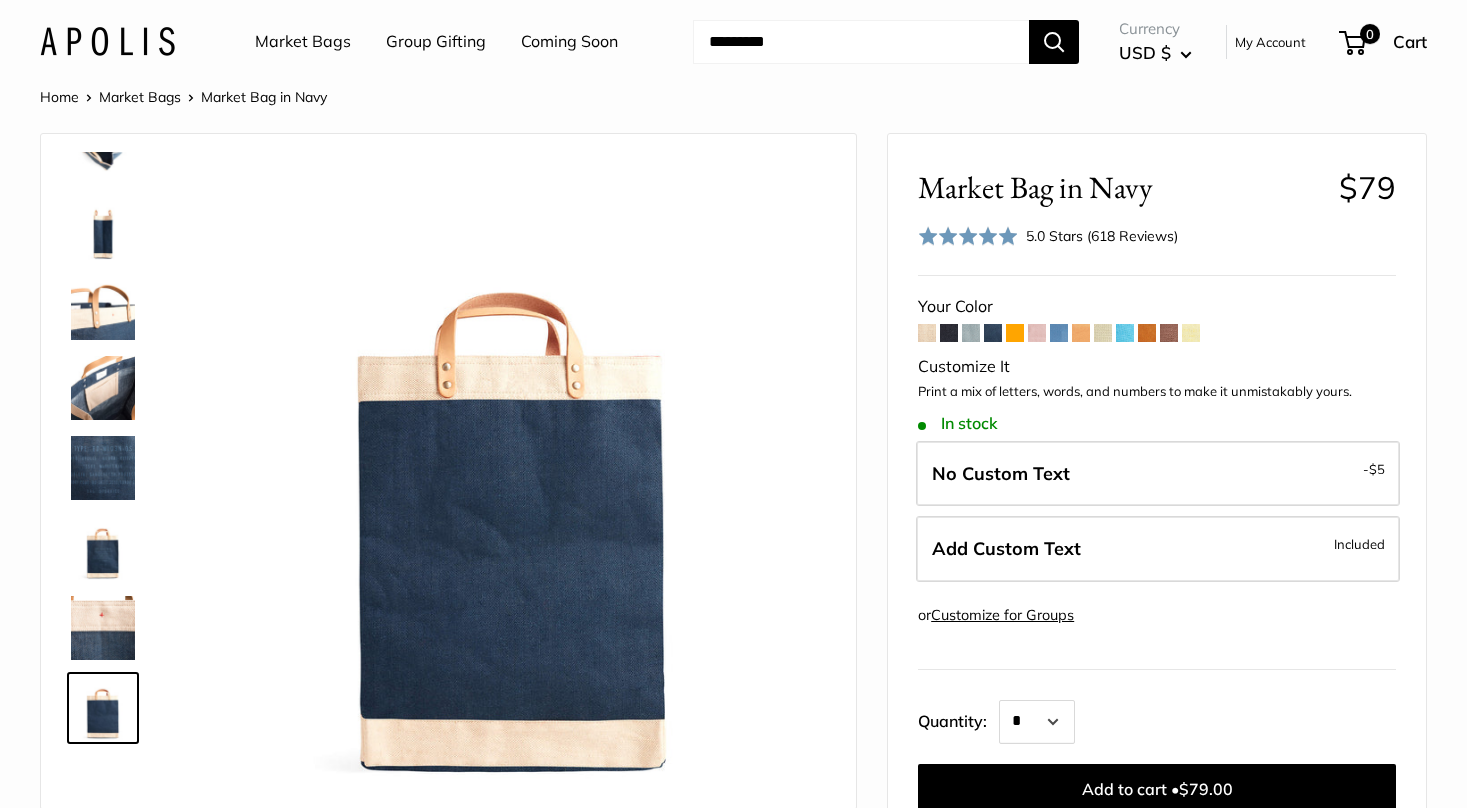 click at bounding box center [1015, 333] 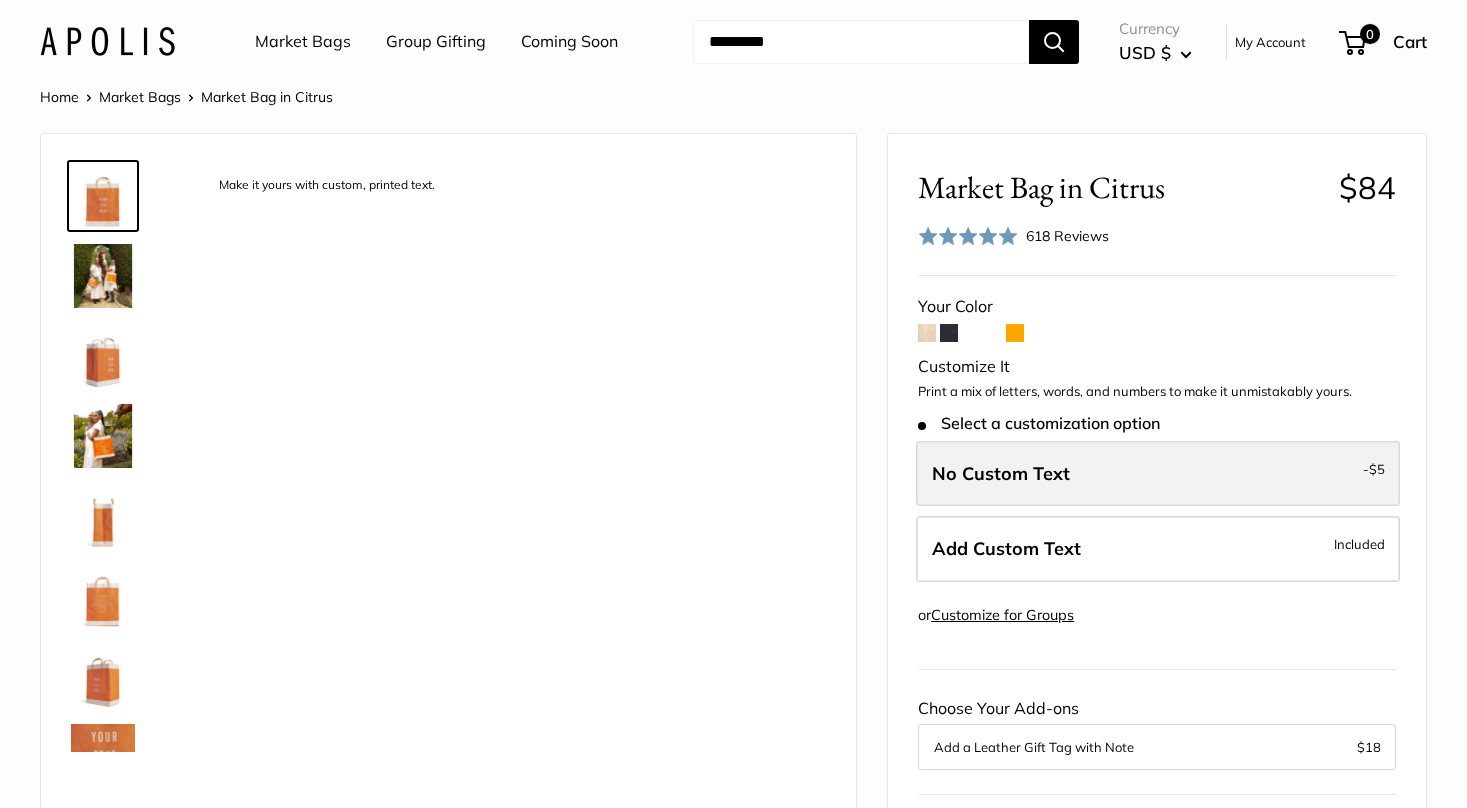 scroll, scrollTop: 0, scrollLeft: 0, axis: both 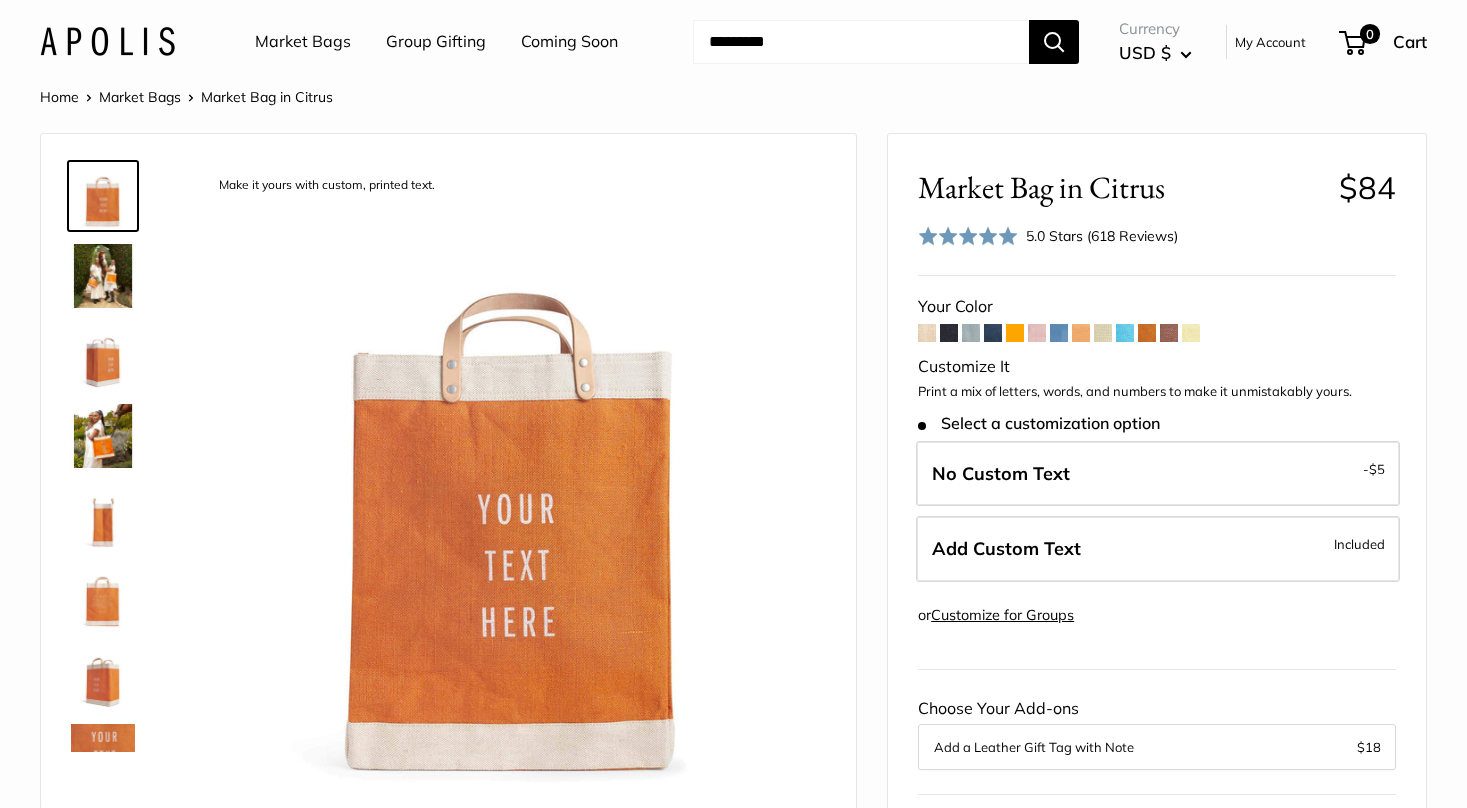 click at bounding box center [1059, 333] 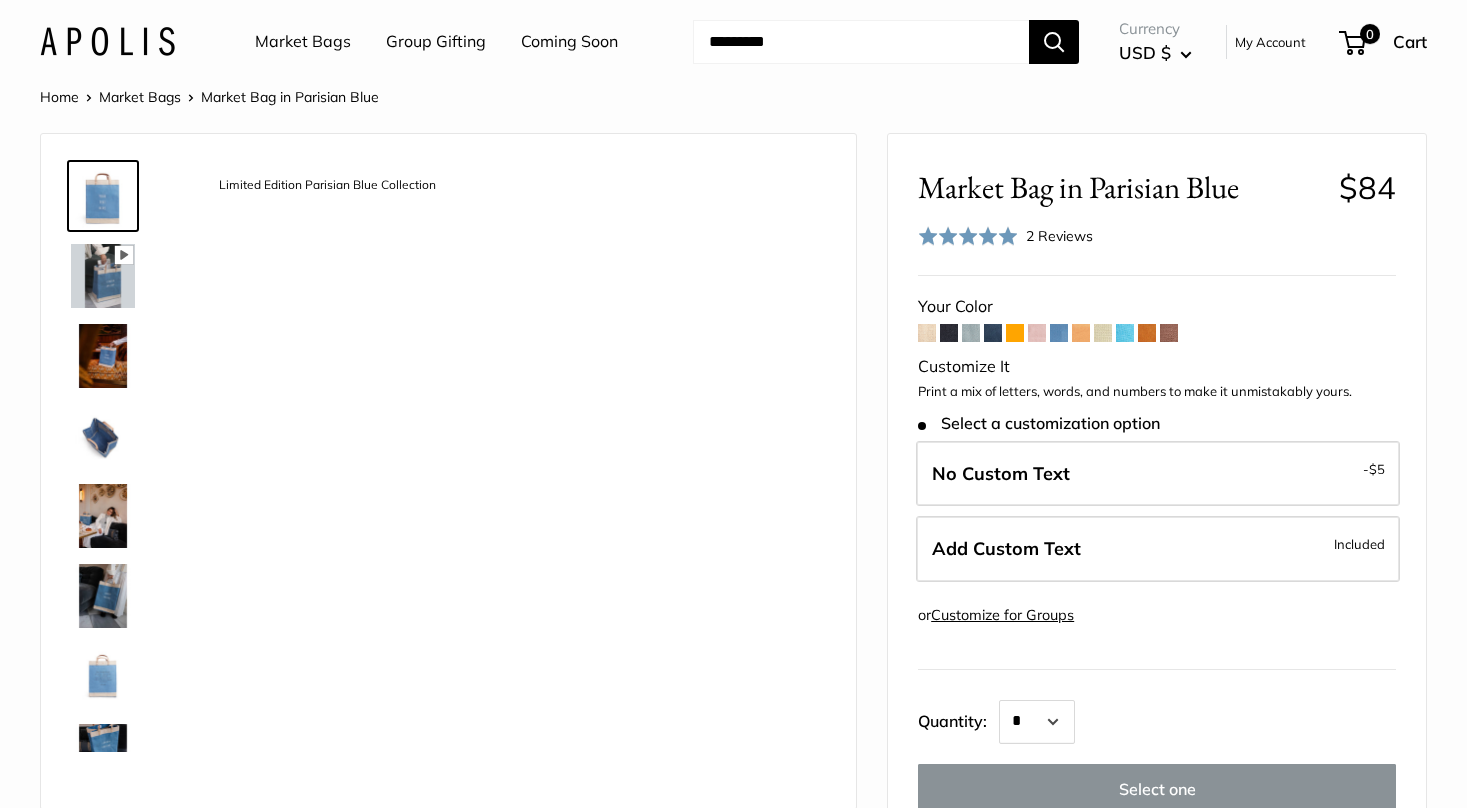 scroll, scrollTop: 0, scrollLeft: 0, axis: both 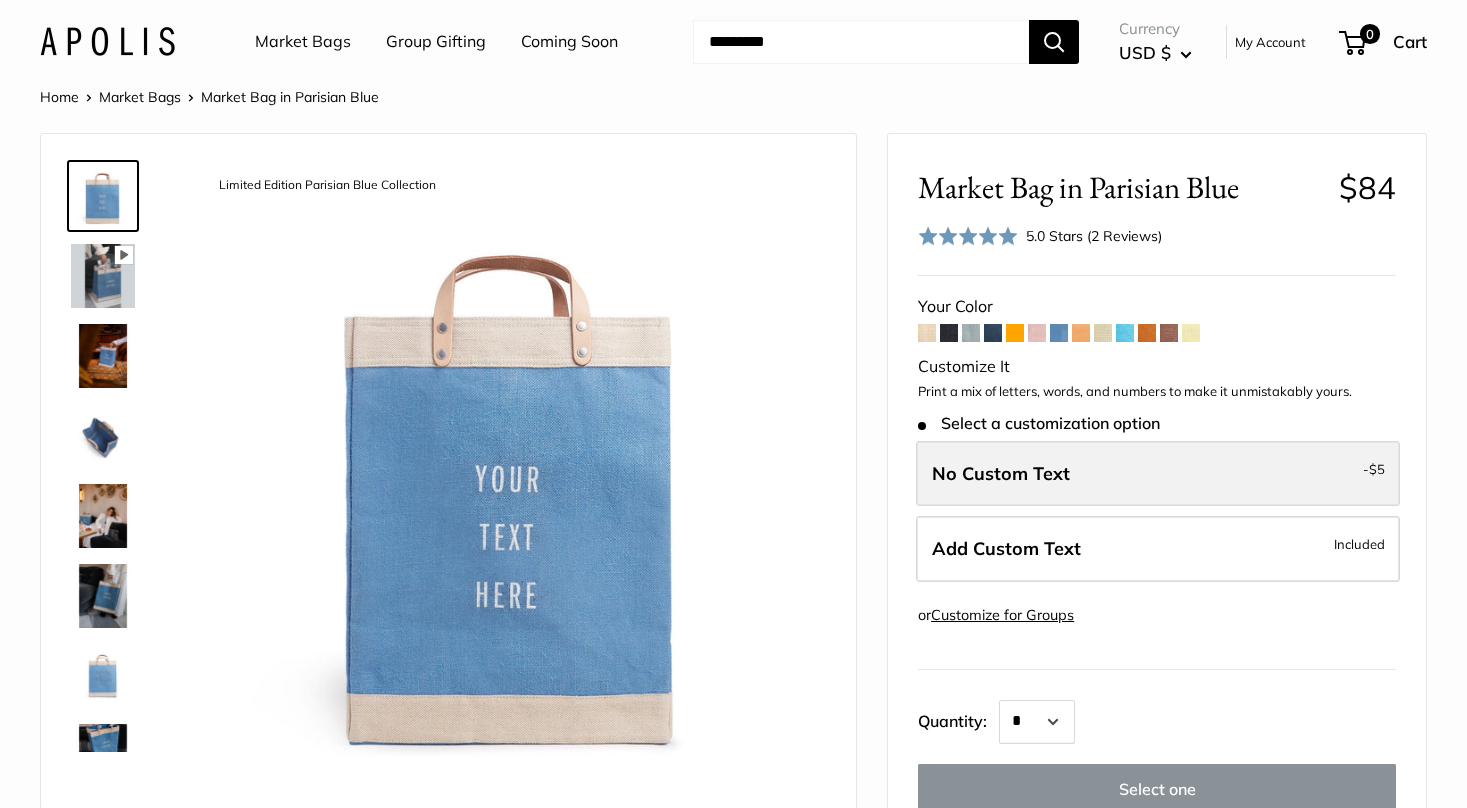 click on "No Custom Text
- $5" at bounding box center (1158, 474) 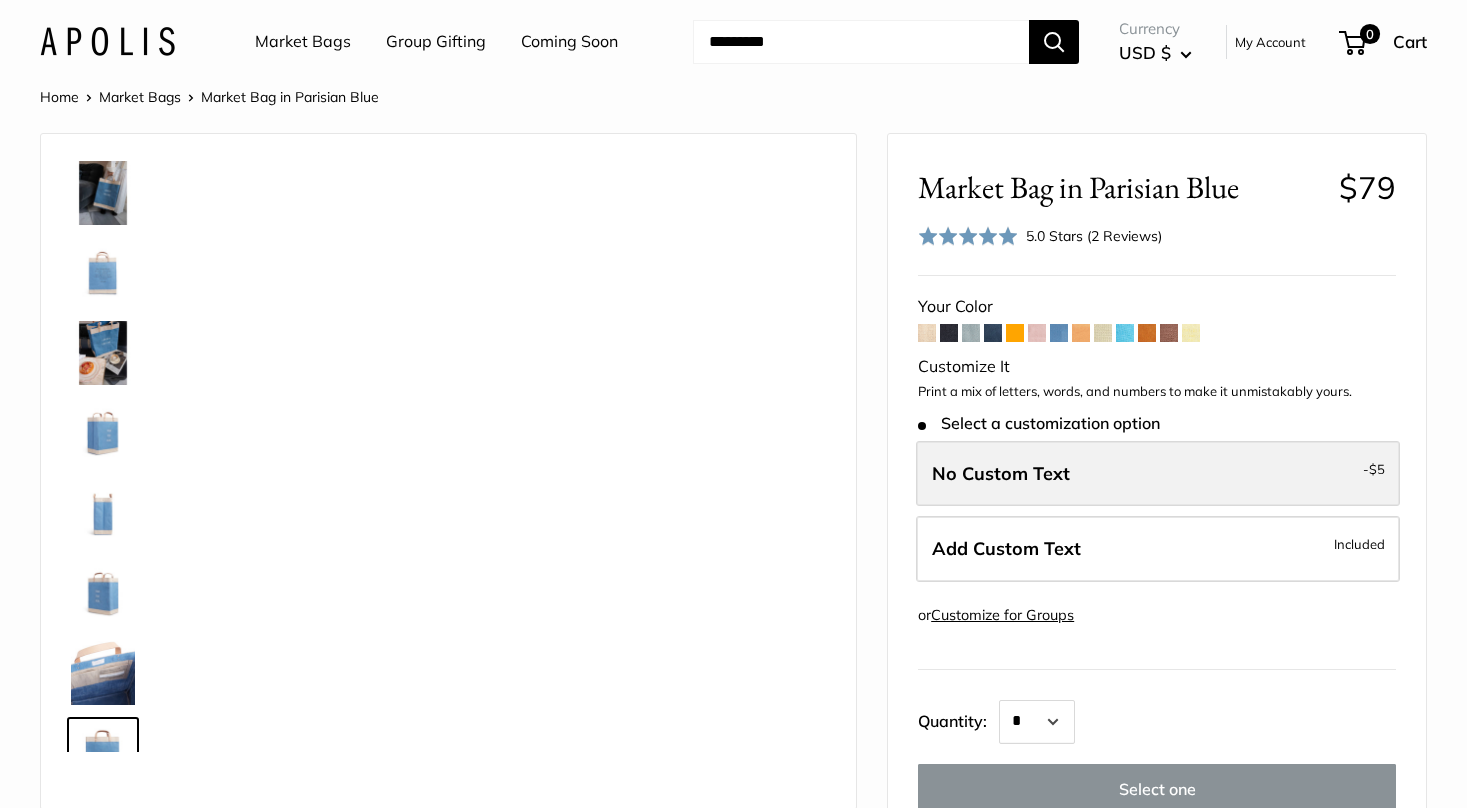 scroll, scrollTop: 448, scrollLeft: 0, axis: vertical 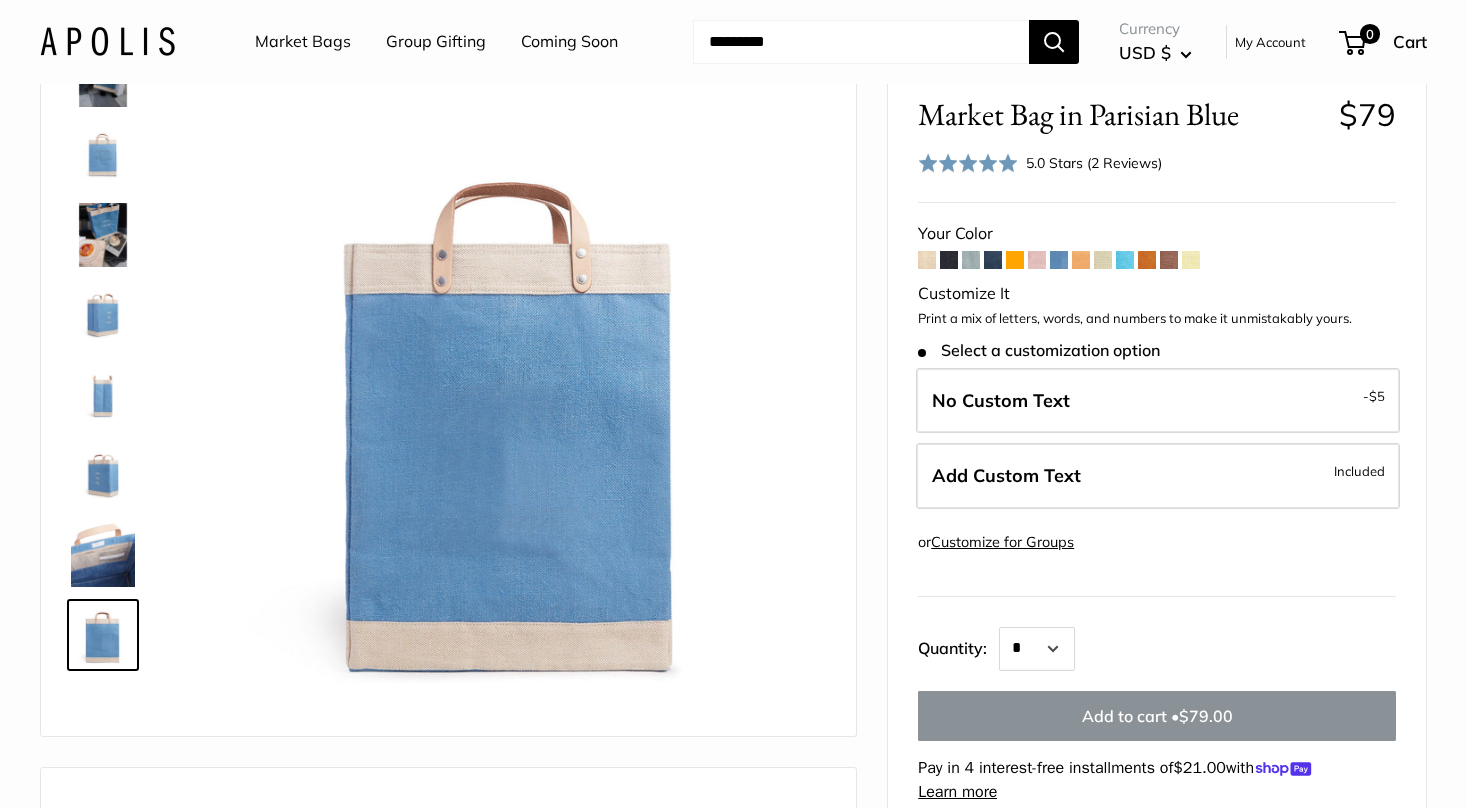 click at bounding box center [1103, 260] 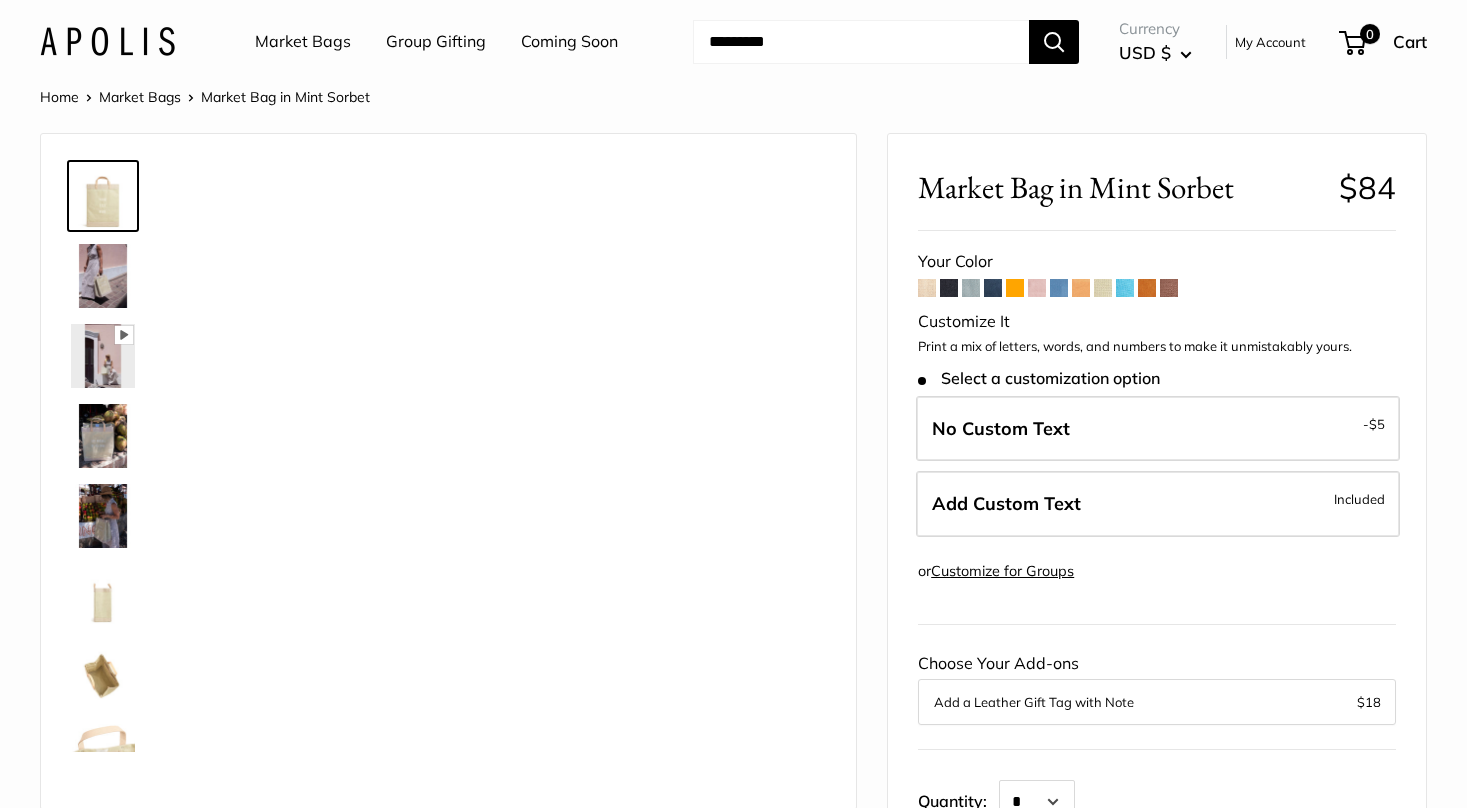 scroll, scrollTop: 0, scrollLeft: 0, axis: both 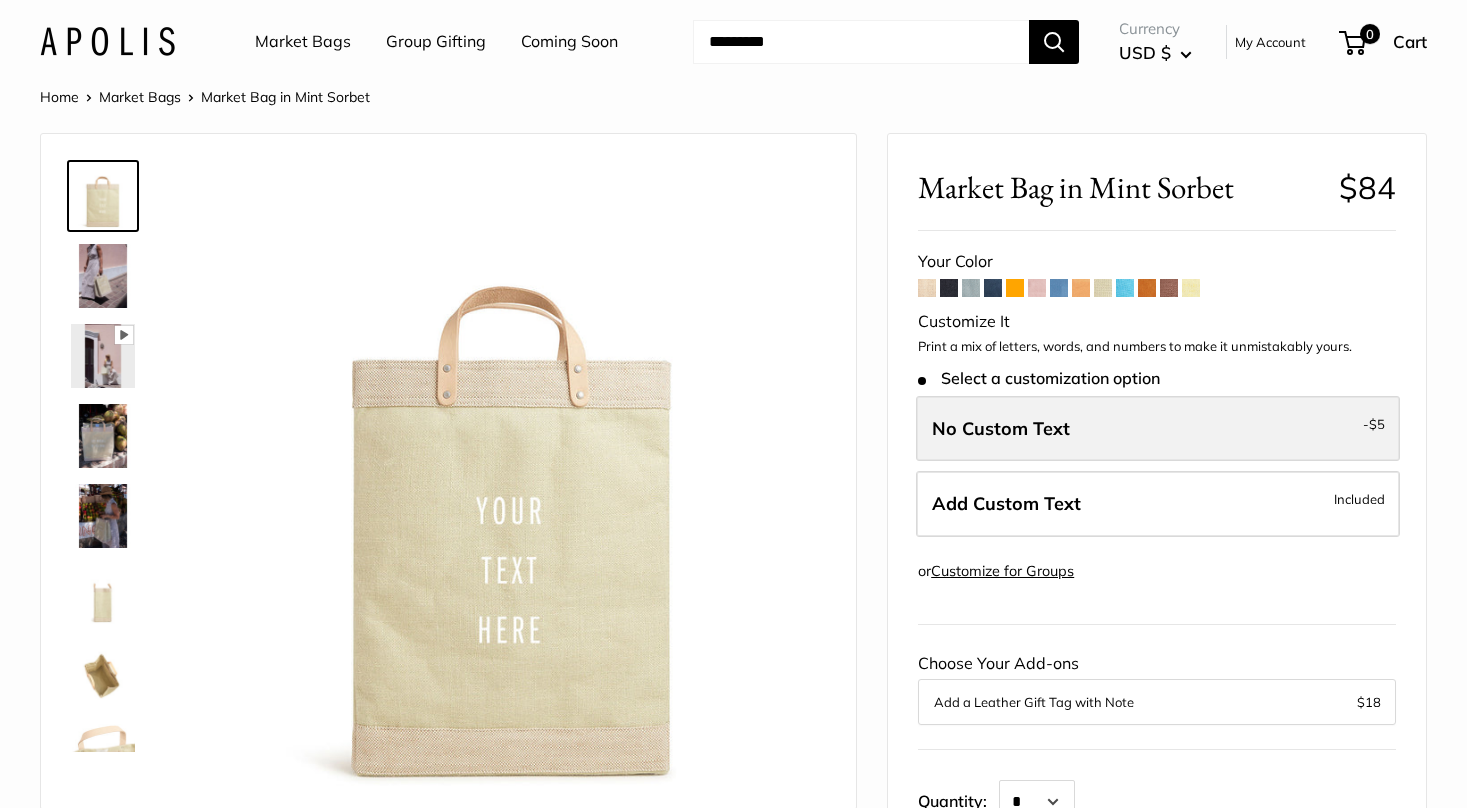click on "No Custom Text
- $5" at bounding box center [1158, 429] 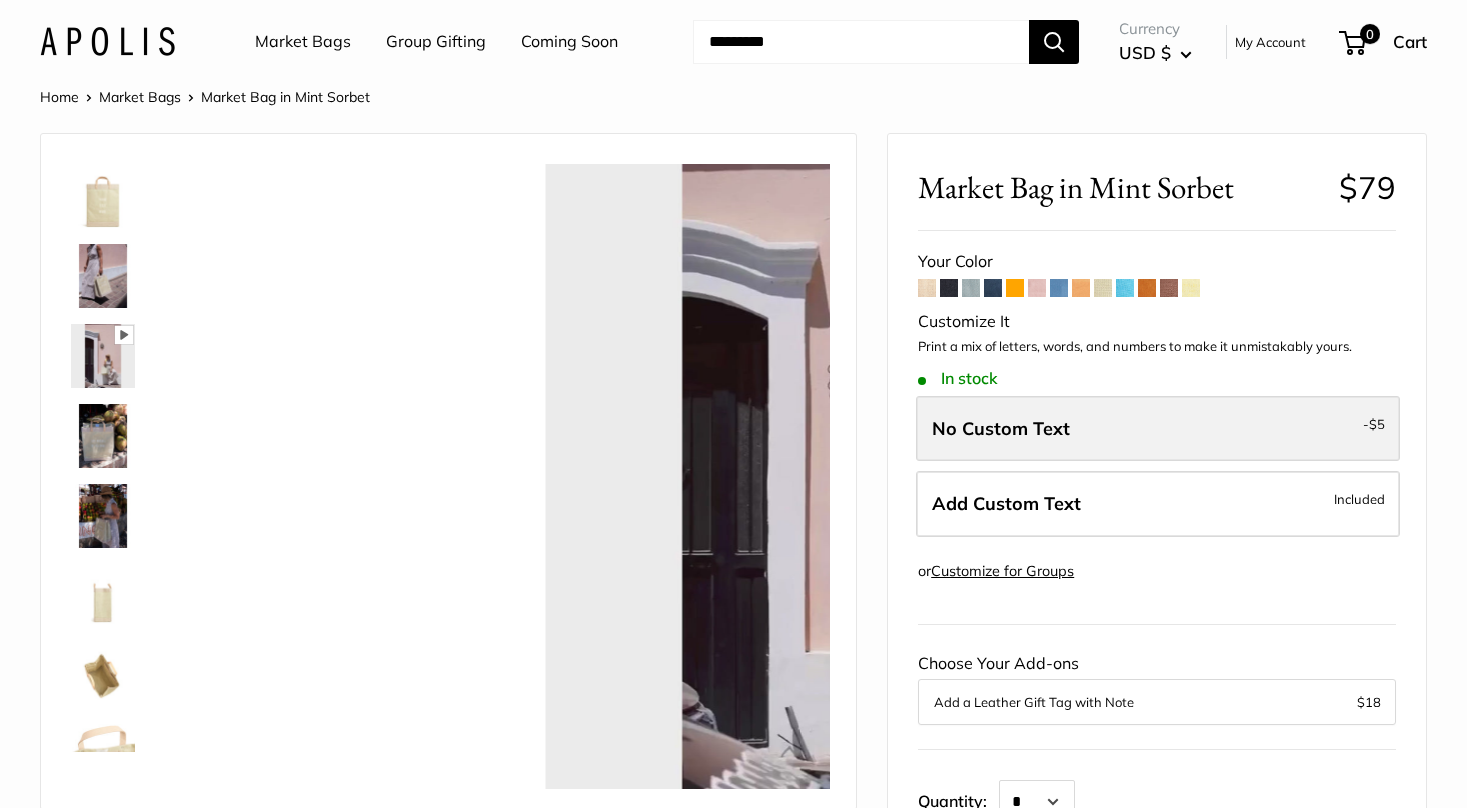 scroll, scrollTop: 368, scrollLeft: 0, axis: vertical 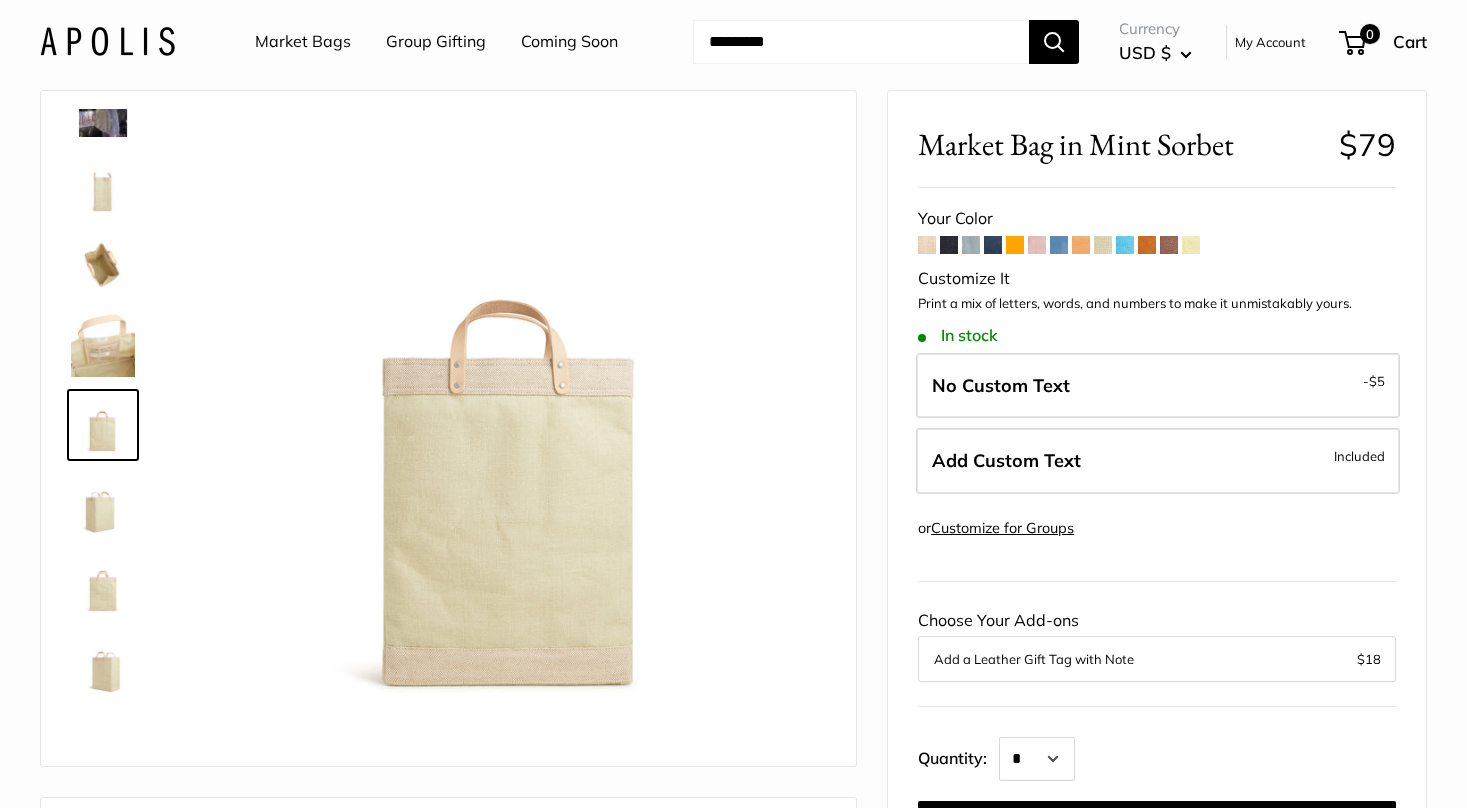 click at bounding box center [1059, 245] 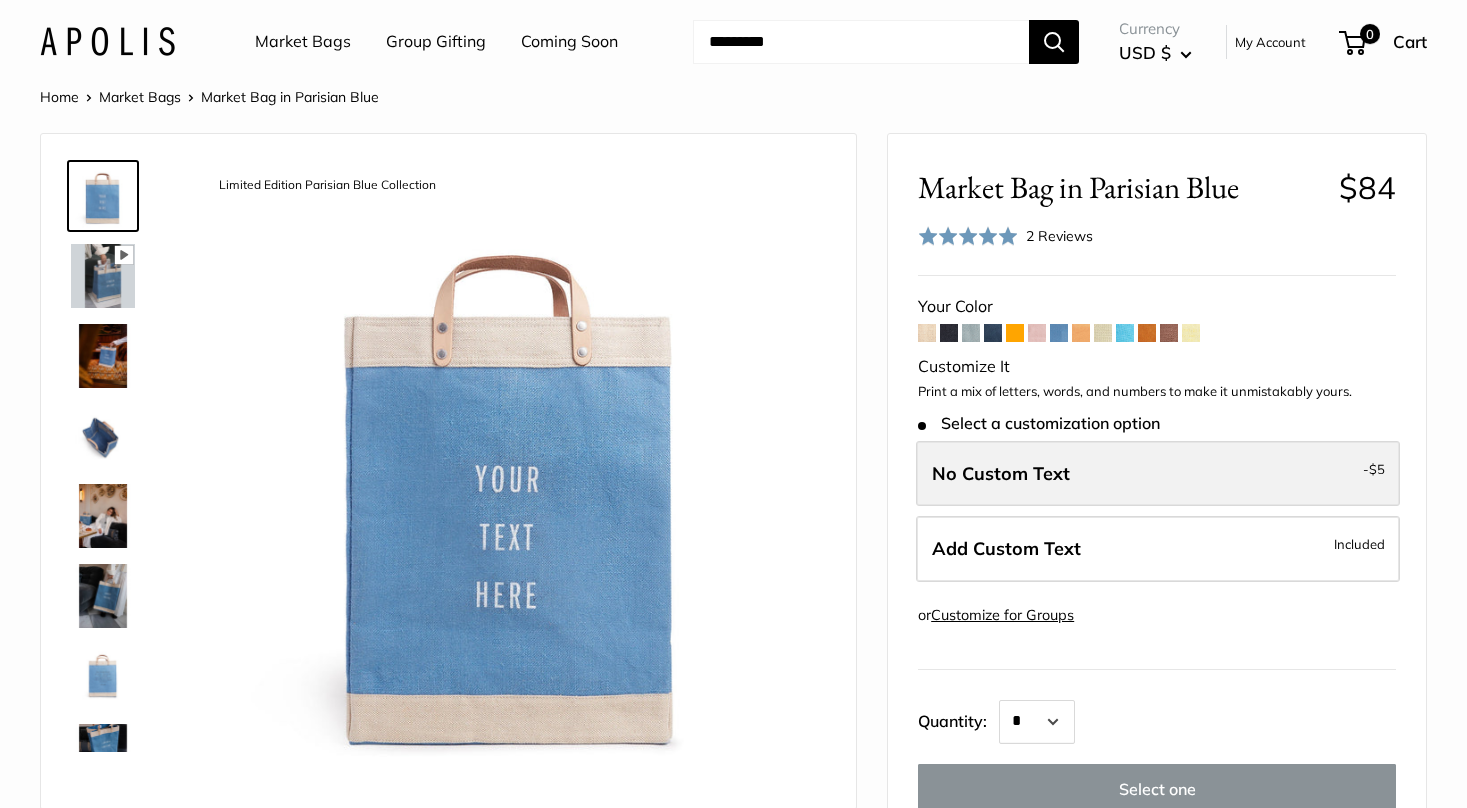 scroll, scrollTop: 0, scrollLeft: 0, axis: both 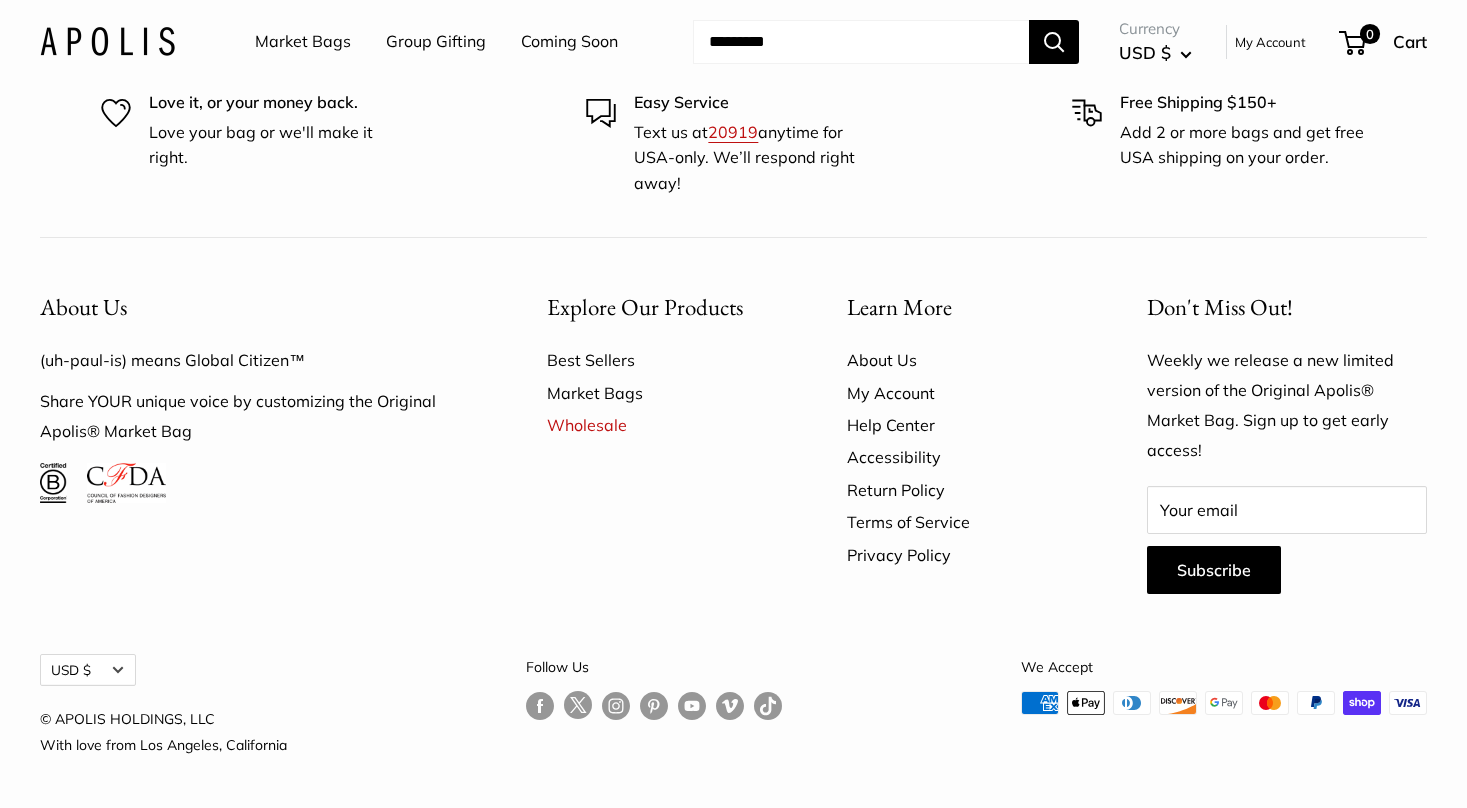 click on "About Us" at bounding box center (962, 360) 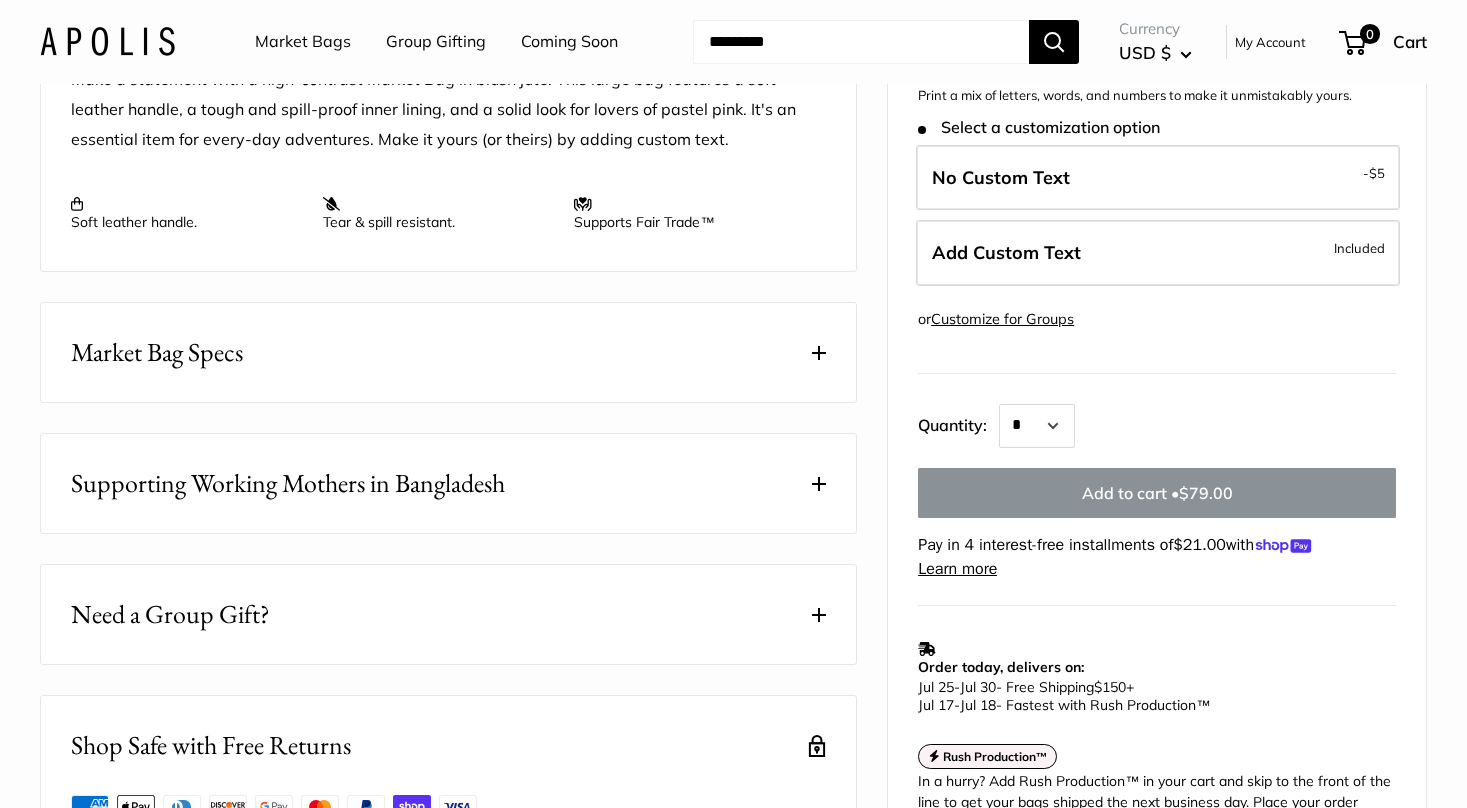 scroll, scrollTop: 564, scrollLeft: 0, axis: vertical 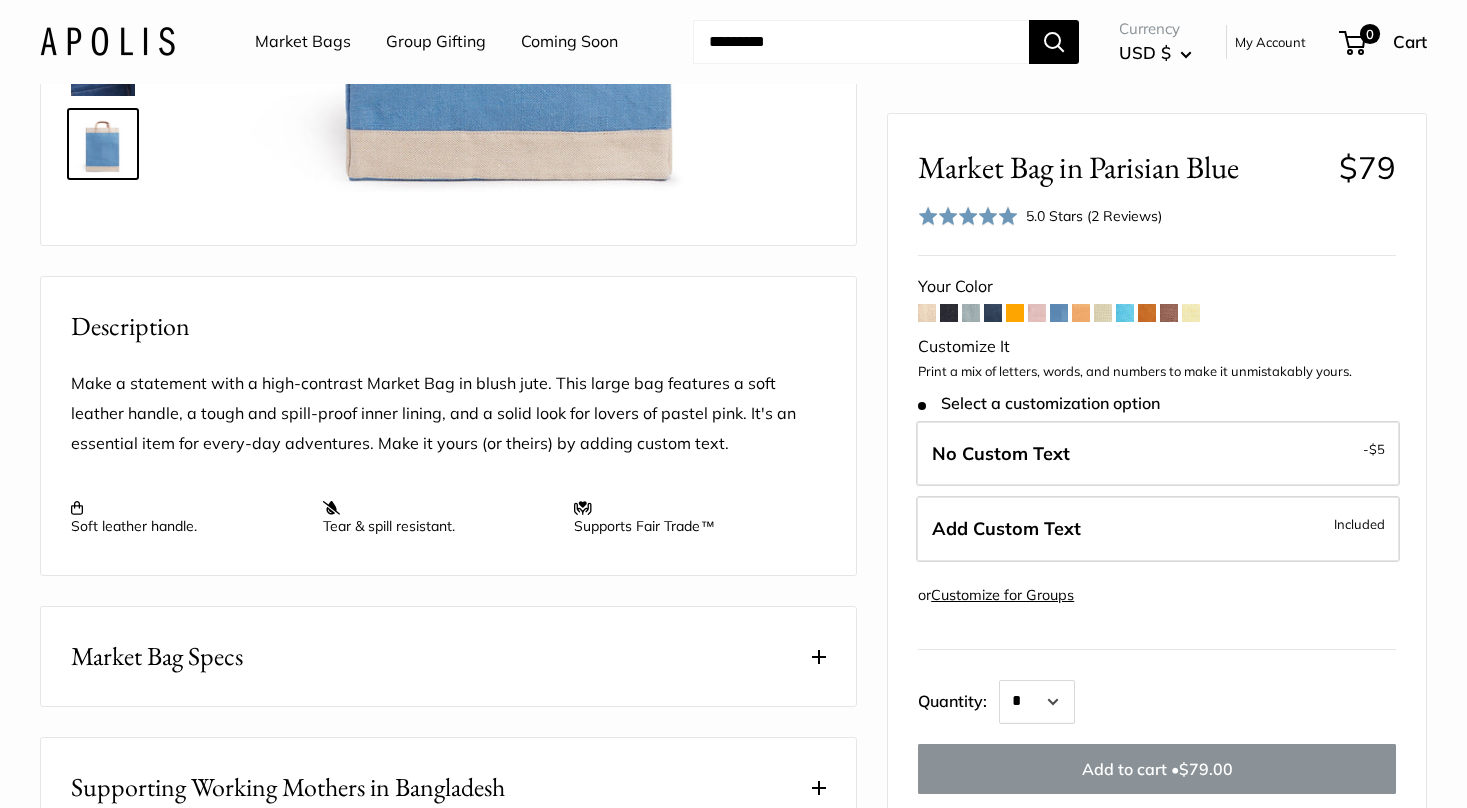 click at bounding box center [1059, 313] 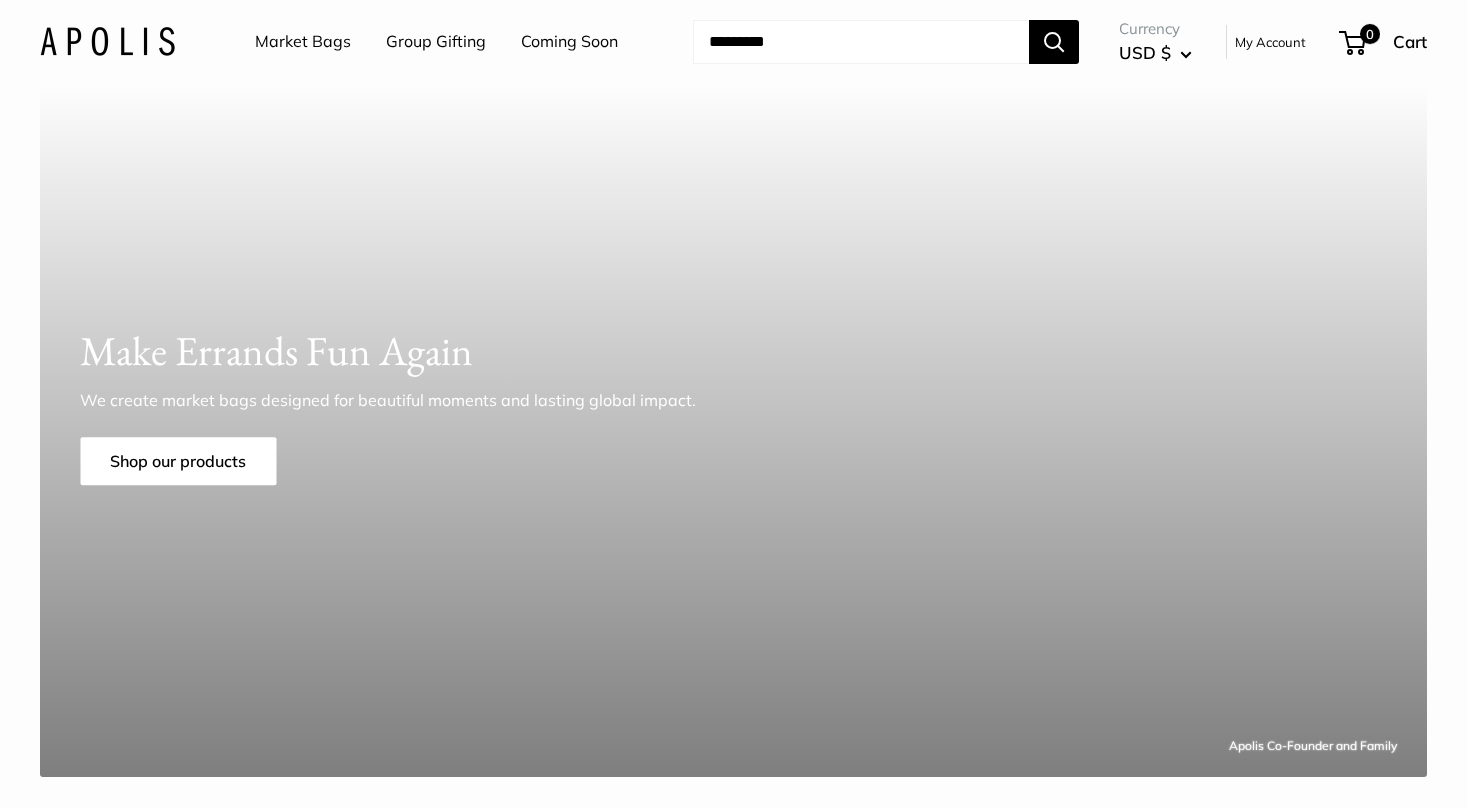 scroll, scrollTop: 0, scrollLeft: 0, axis: both 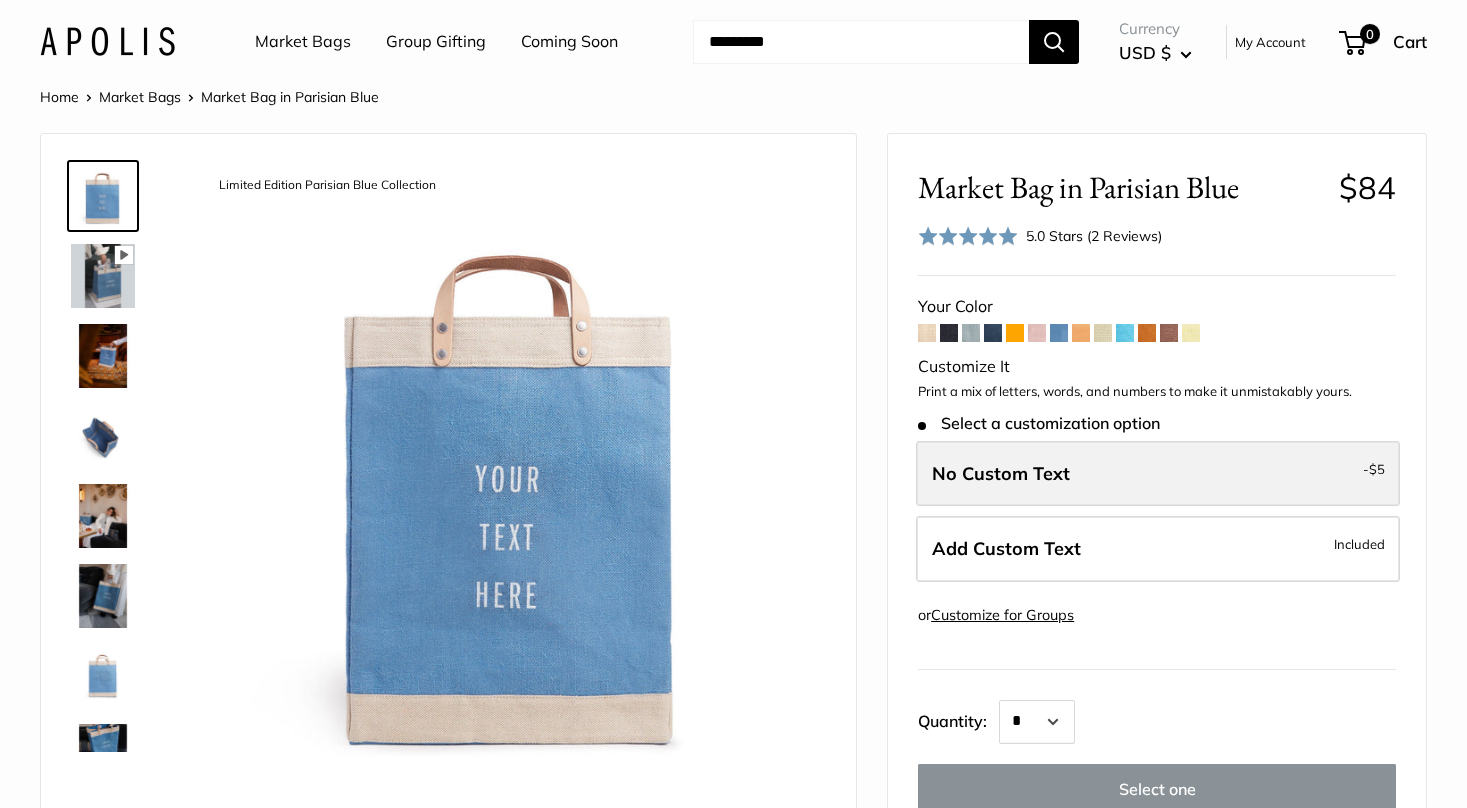 click on "No Custom Text
- $5" at bounding box center [1158, 474] 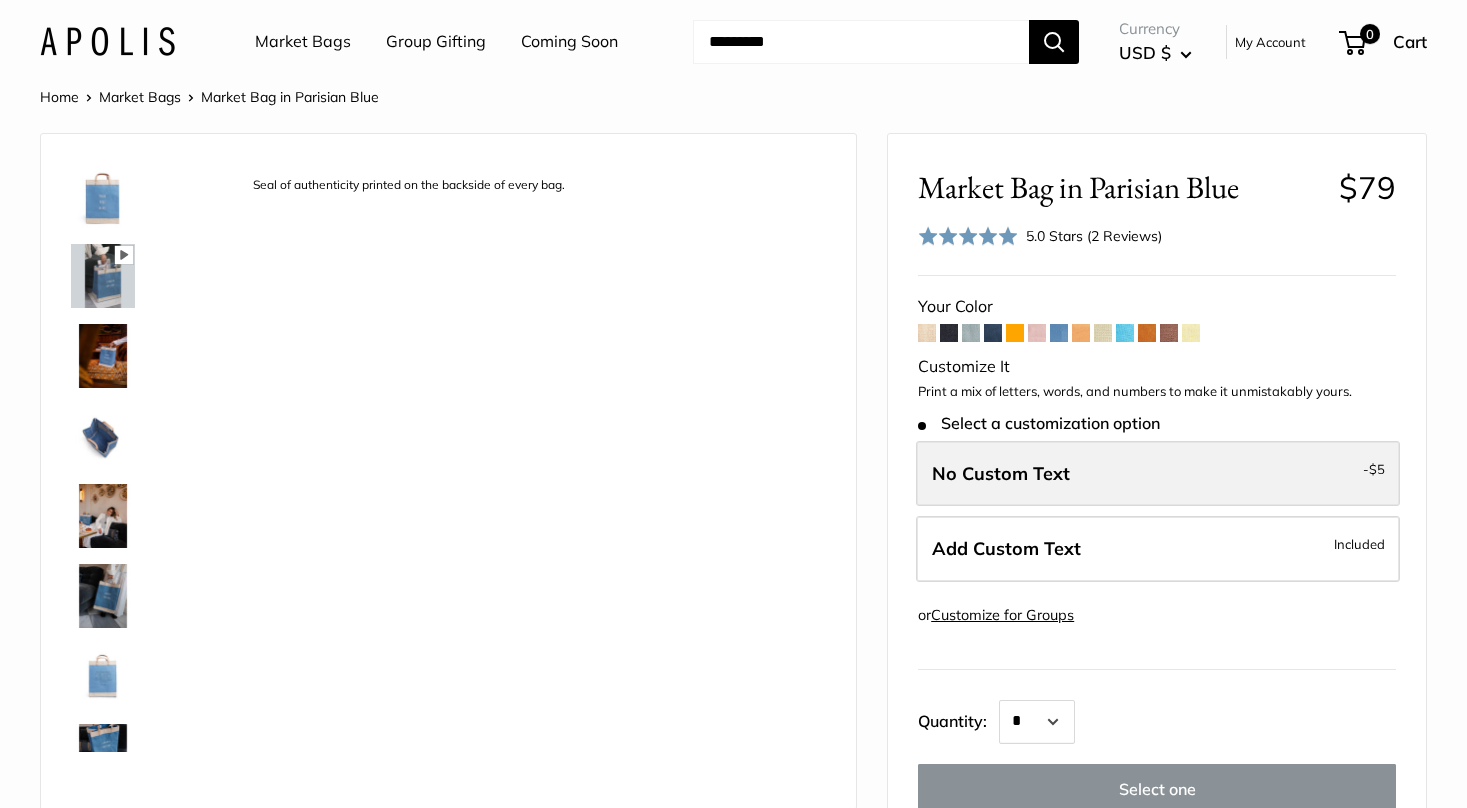 scroll, scrollTop: 448, scrollLeft: 0, axis: vertical 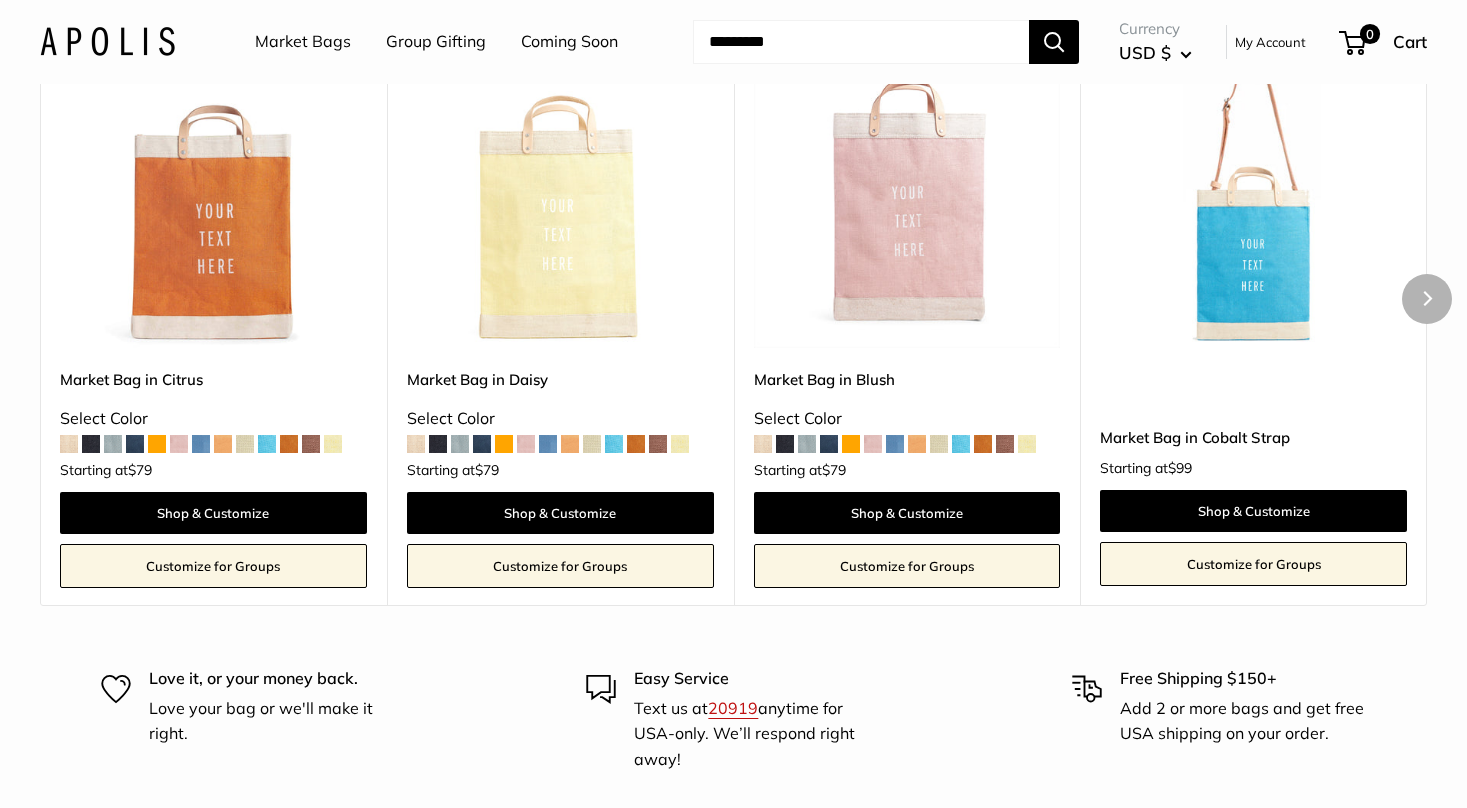 click at bounding box center [895, 444] 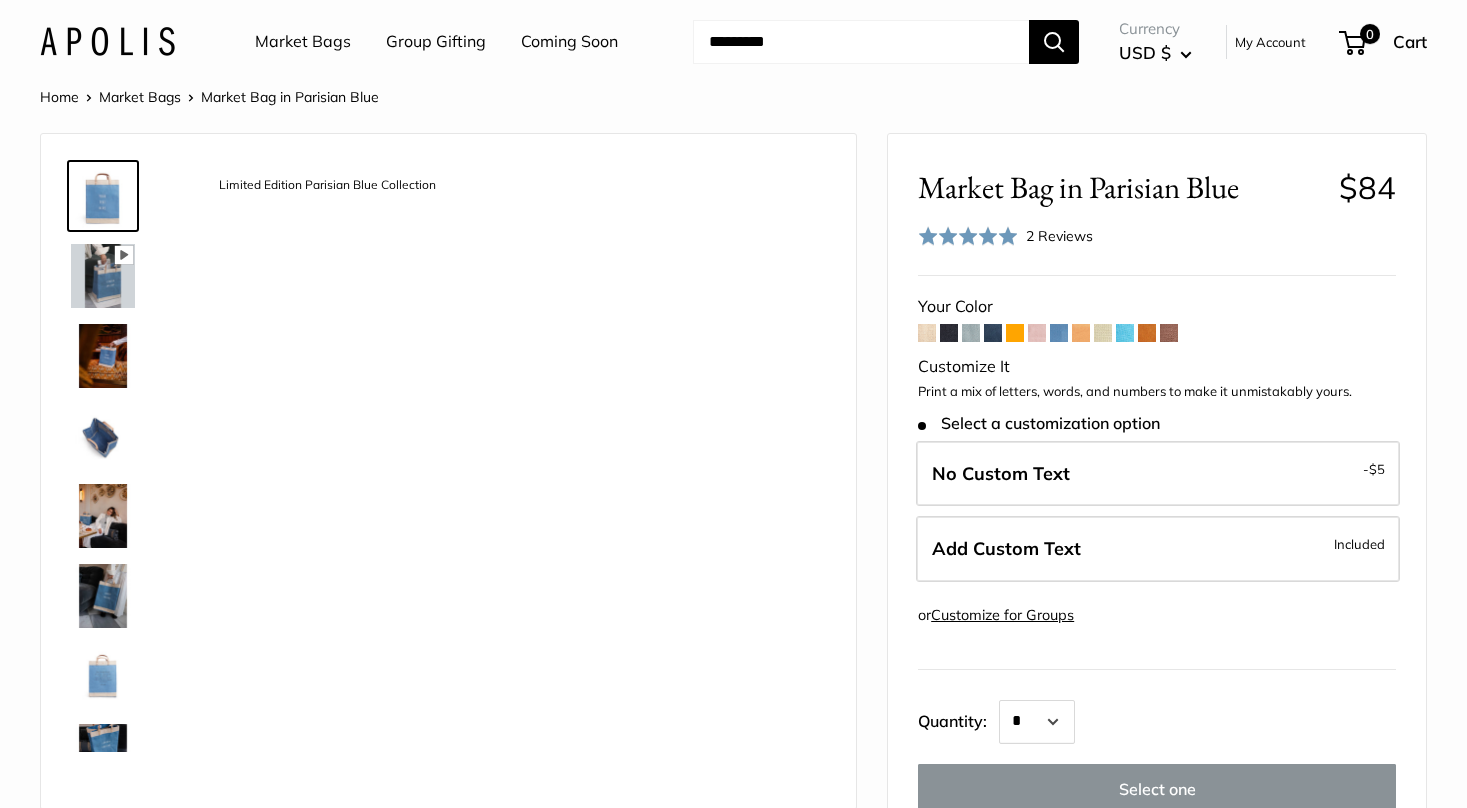 scroll, scrollTop: 0, scrollLeft: 0, axis: both 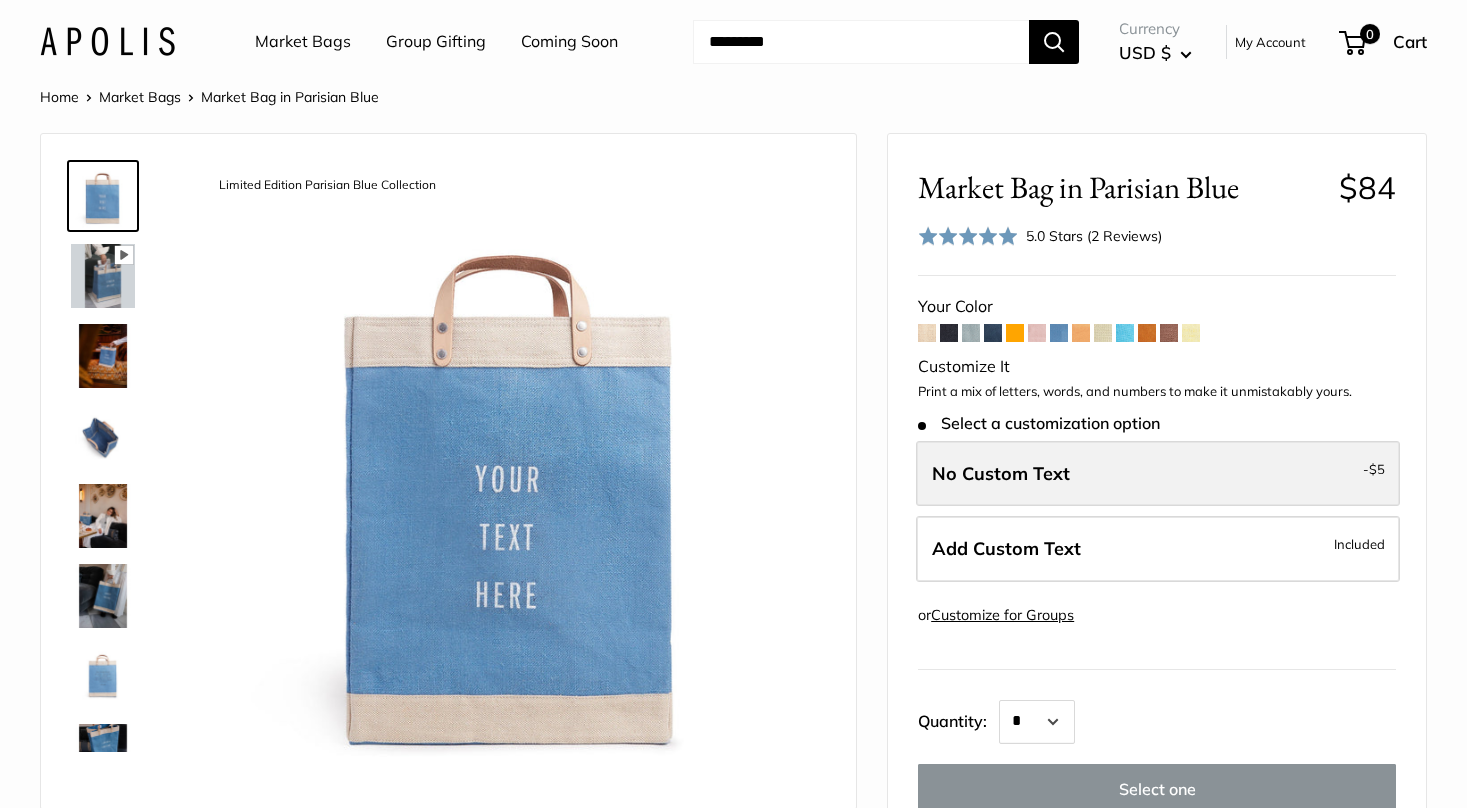 click on "No Custom Text" at bounding box center (1001, 473) 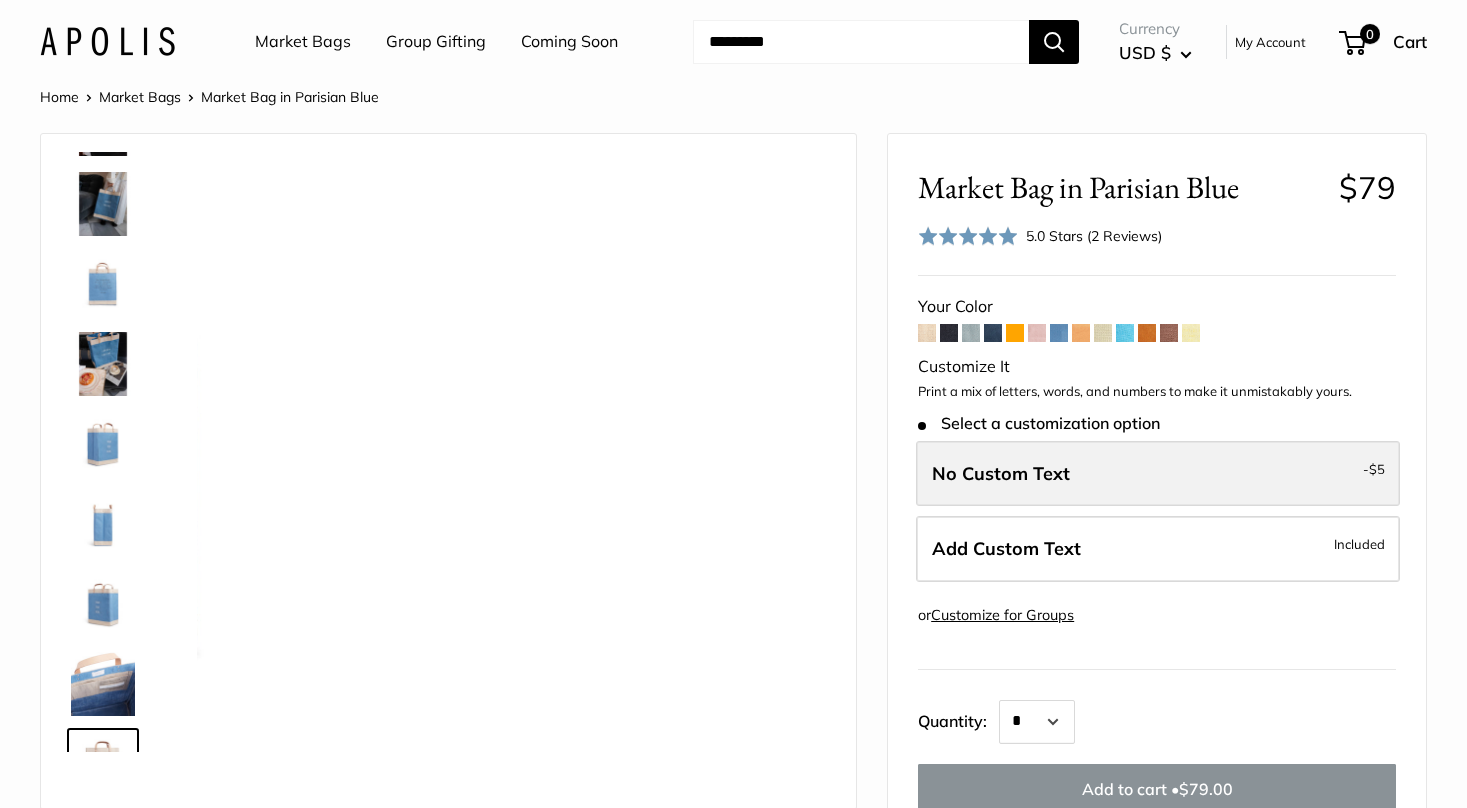 scroll, scrollTop: 448, scrollLeft: 0, axis: vertical 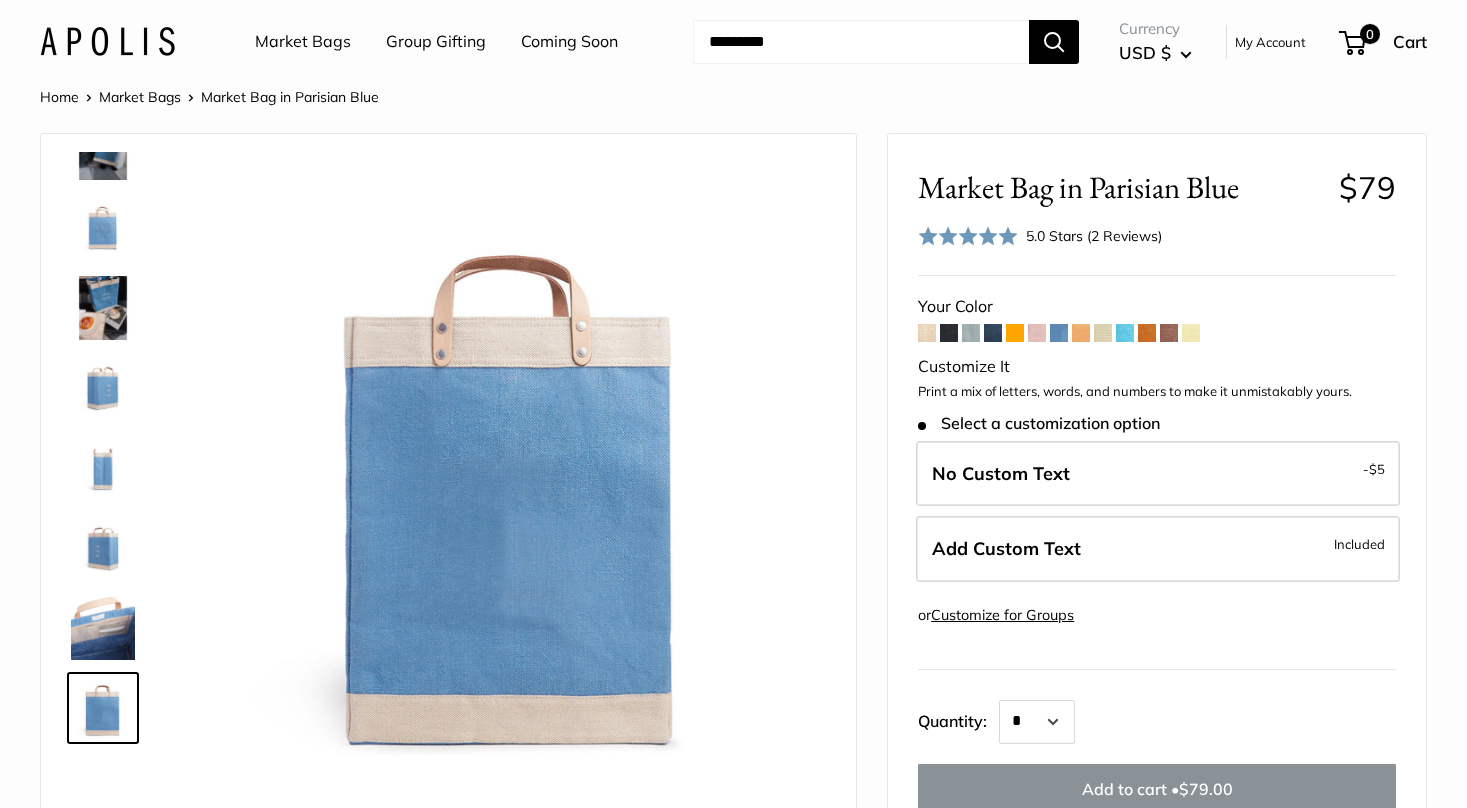 click at bounding box center (971, 333) 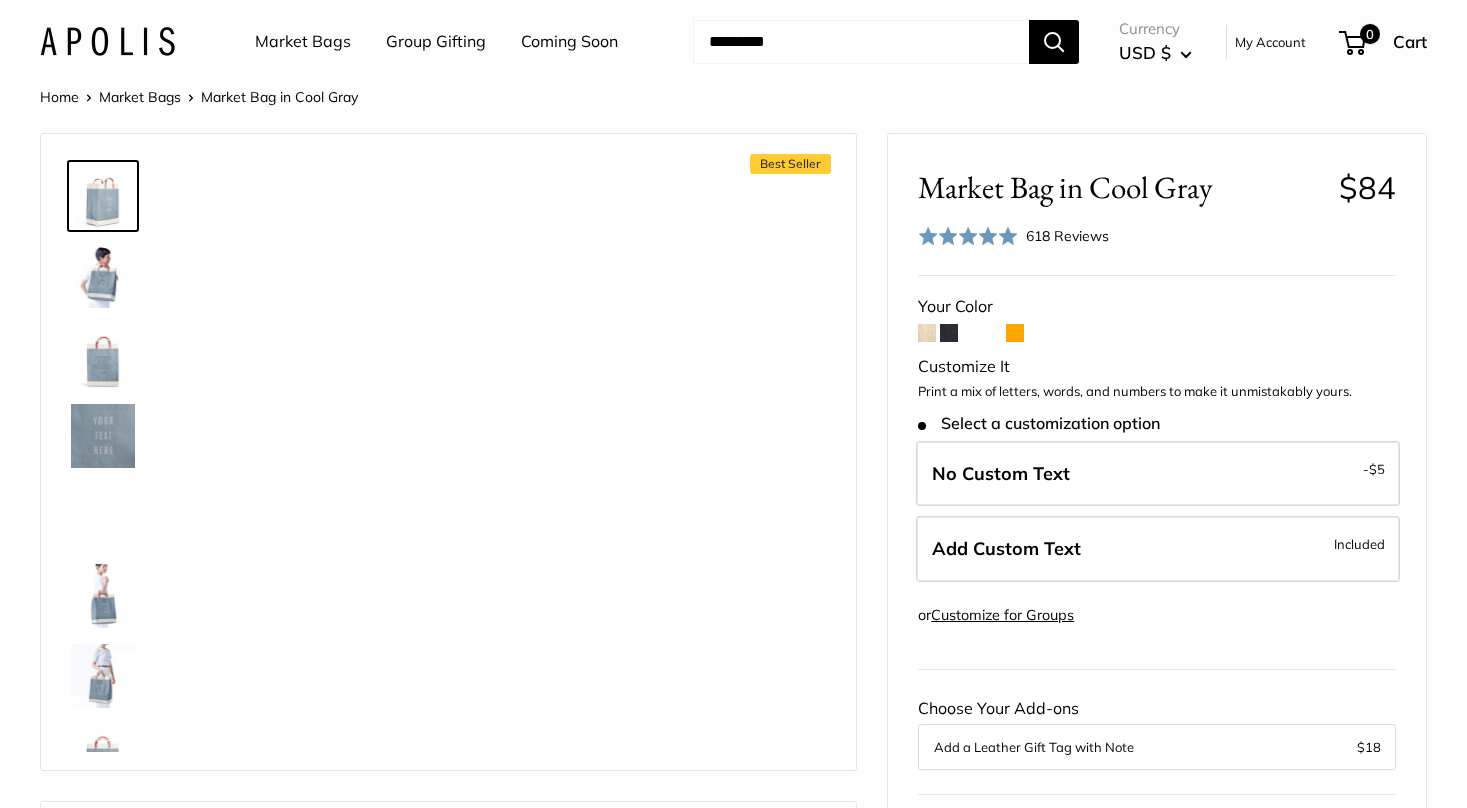 scroll, scrollTop: 0, scrollLeft: 0, axis: both 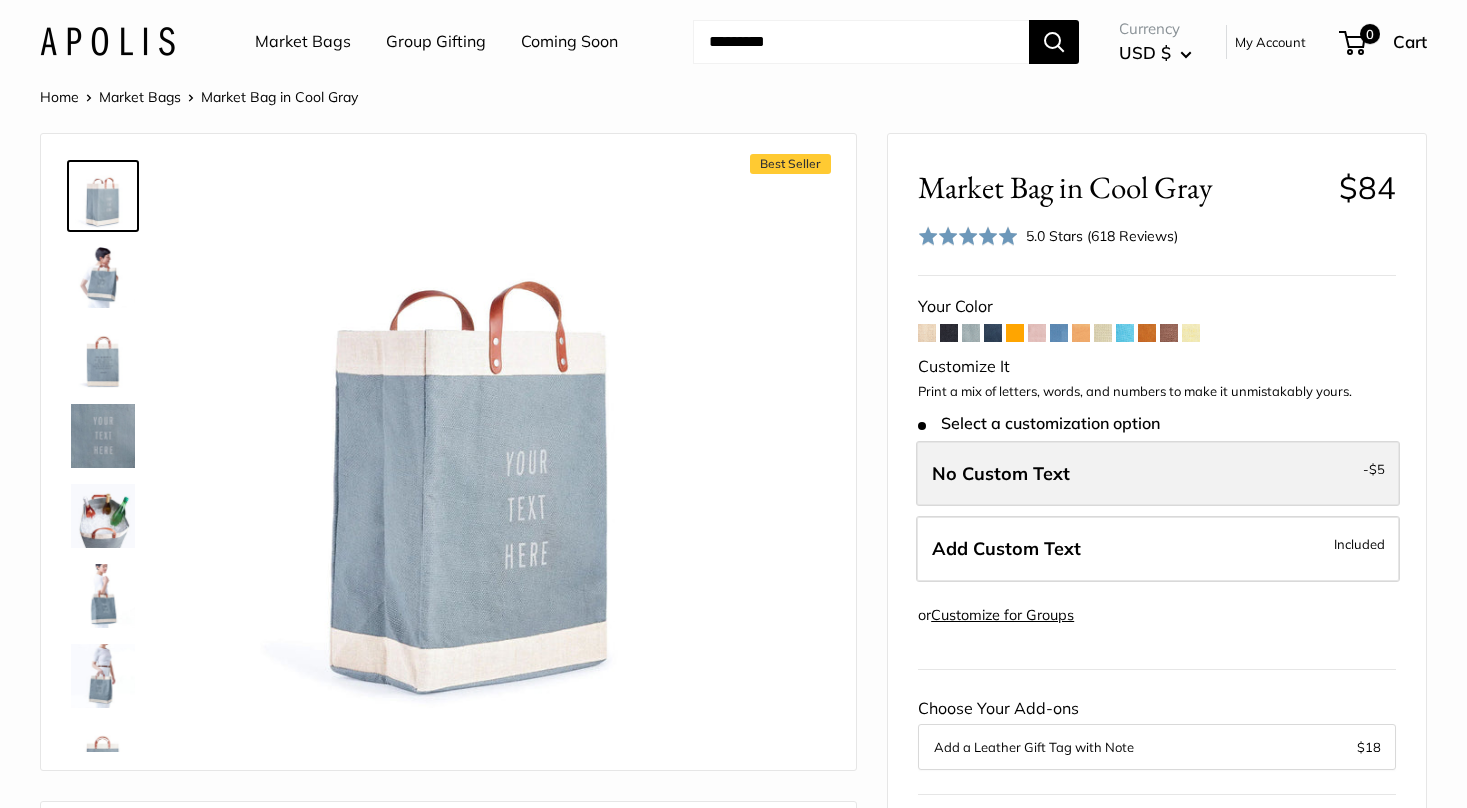 click on "No Custom Text
- $5" at bounding box center (1158, 474) 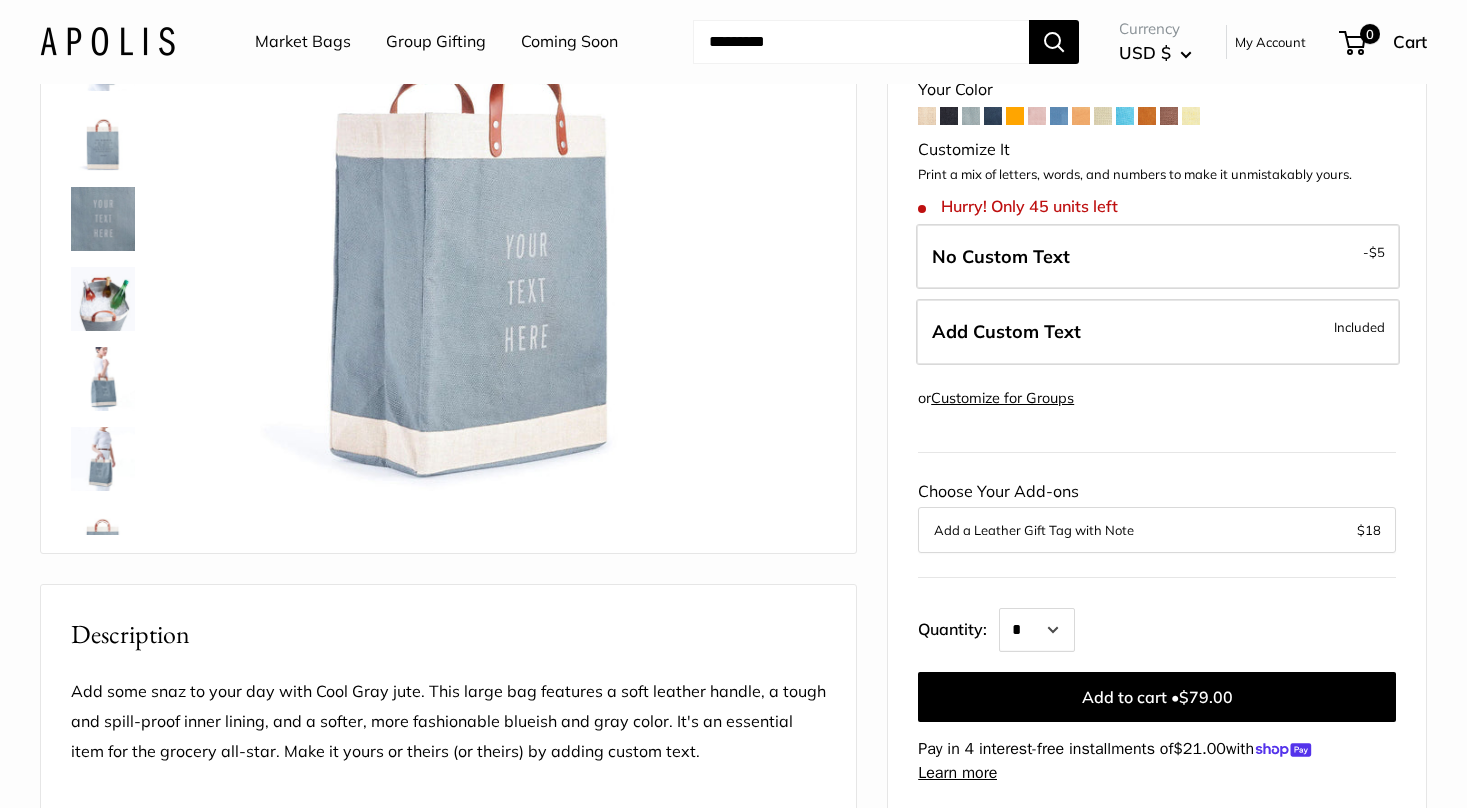 scroll, scrollTop: 210, scrollLeft: 0, axis: vertical 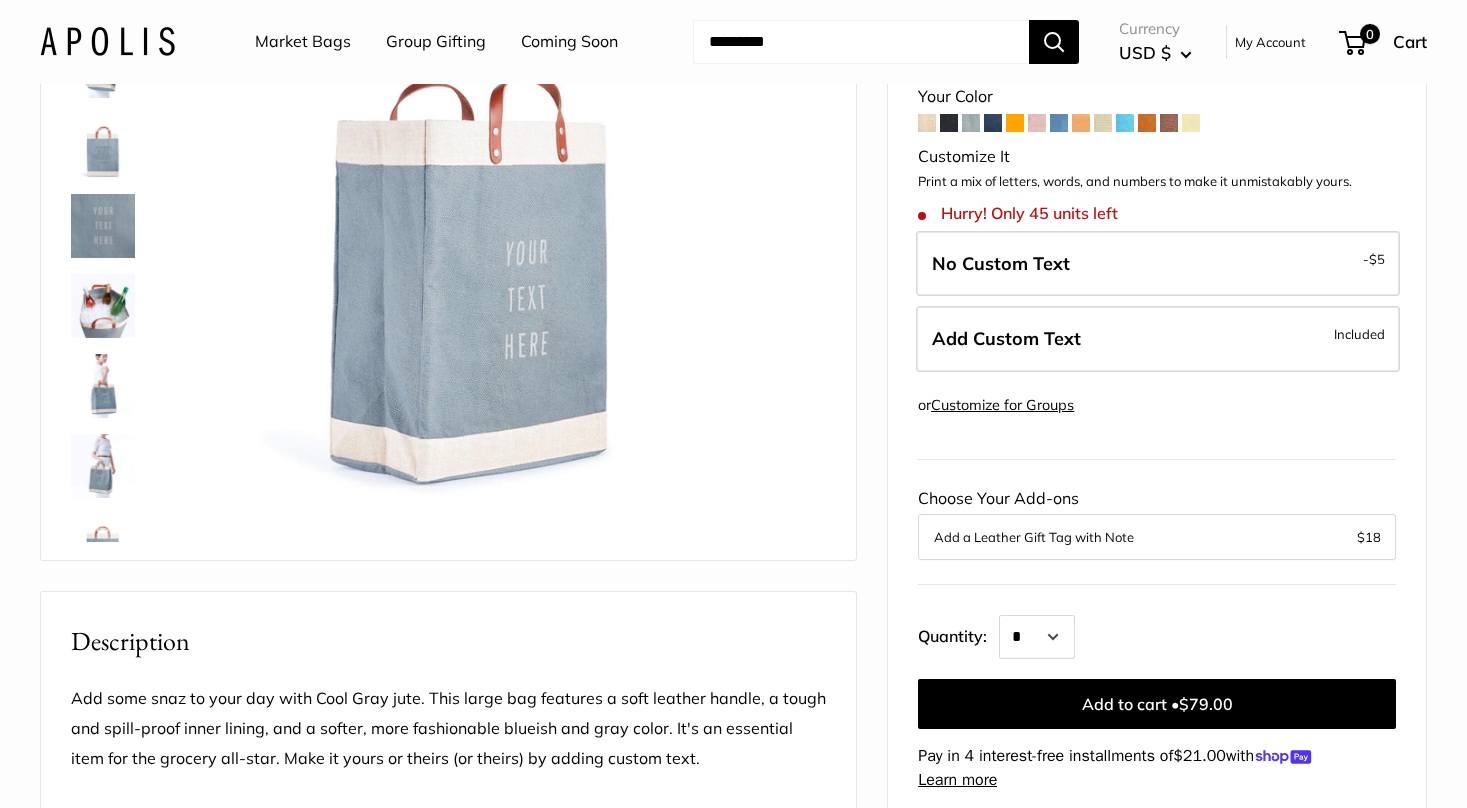 click at bounding box center (1059, 123) 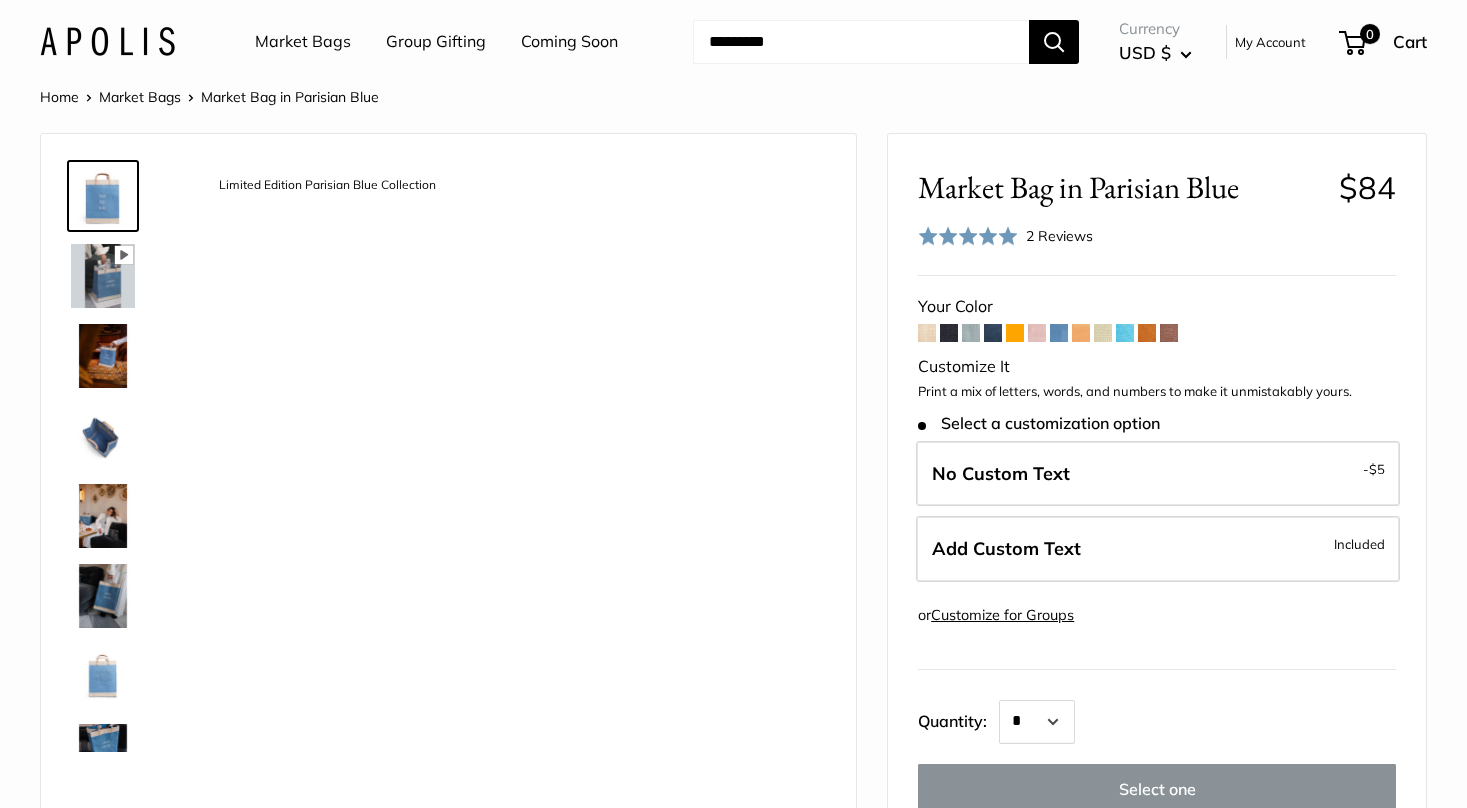 scroll, scrollTop: 0, scrollLeft: 0, axis: both 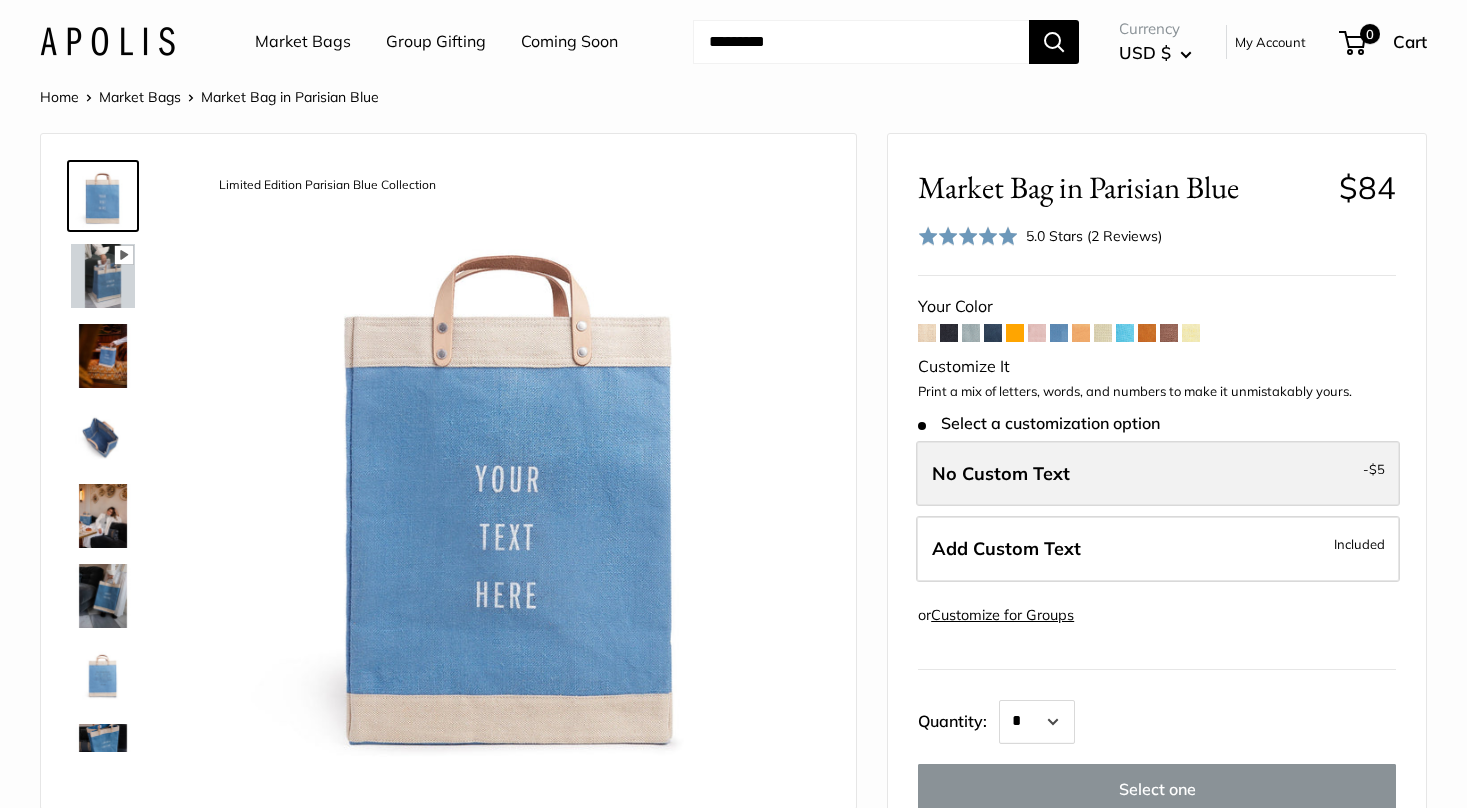 click on "No Custom Text" at bounding box center (1001, 473) 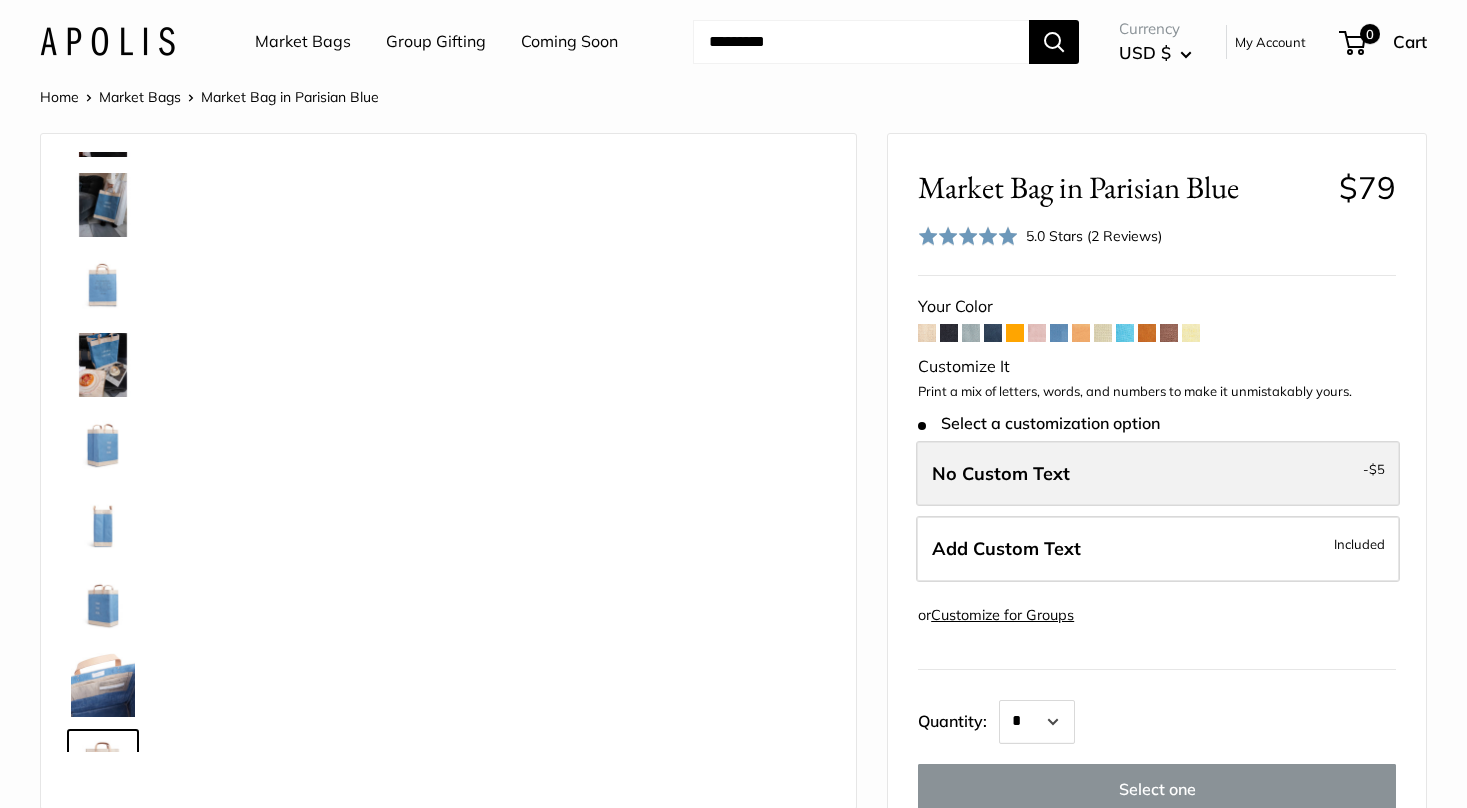 scroll, scrollTop: 448, scrollLeft: 0, axis: vertical 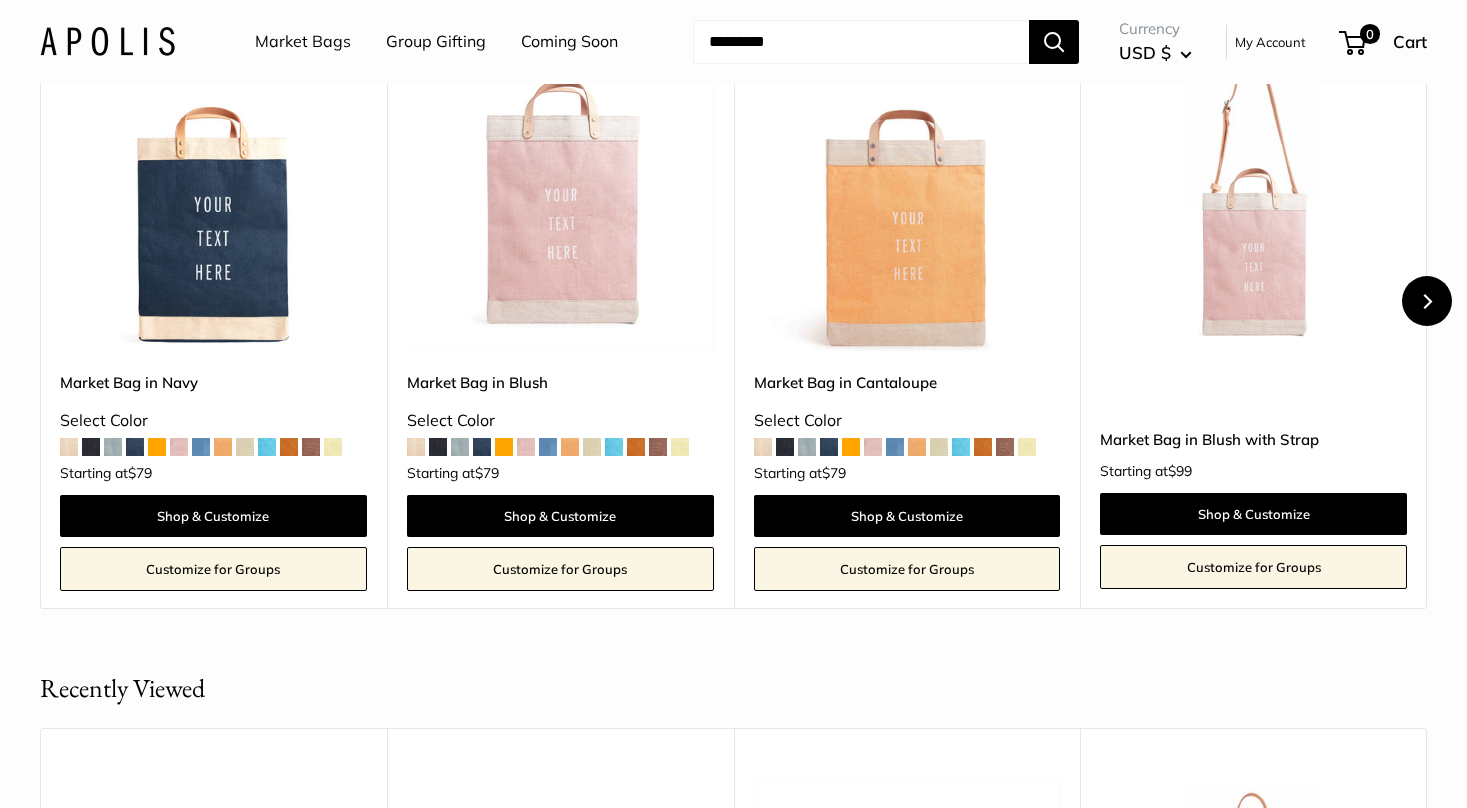 click at bounding box center (1427, 301) 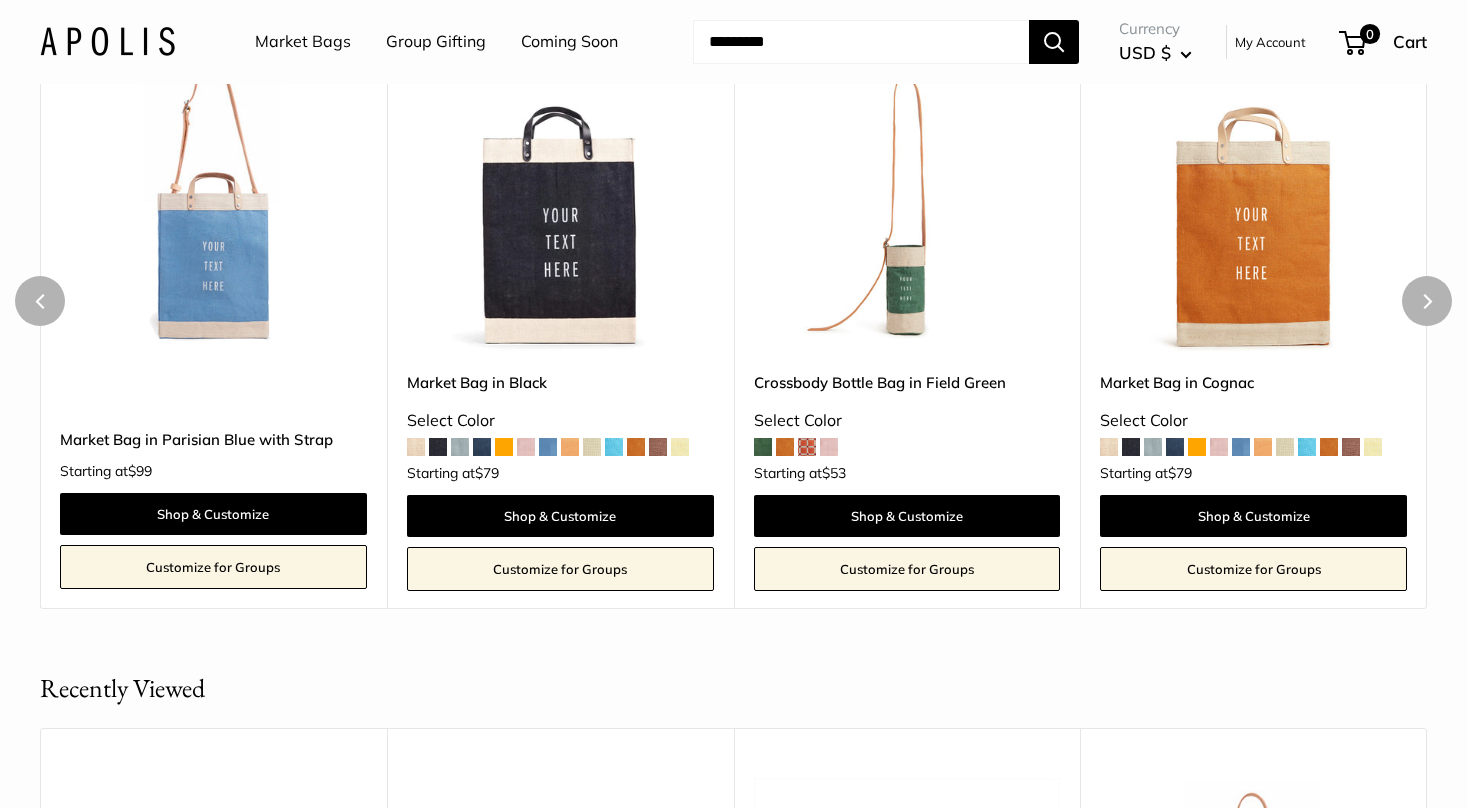 click at bounding box center (0, 0) 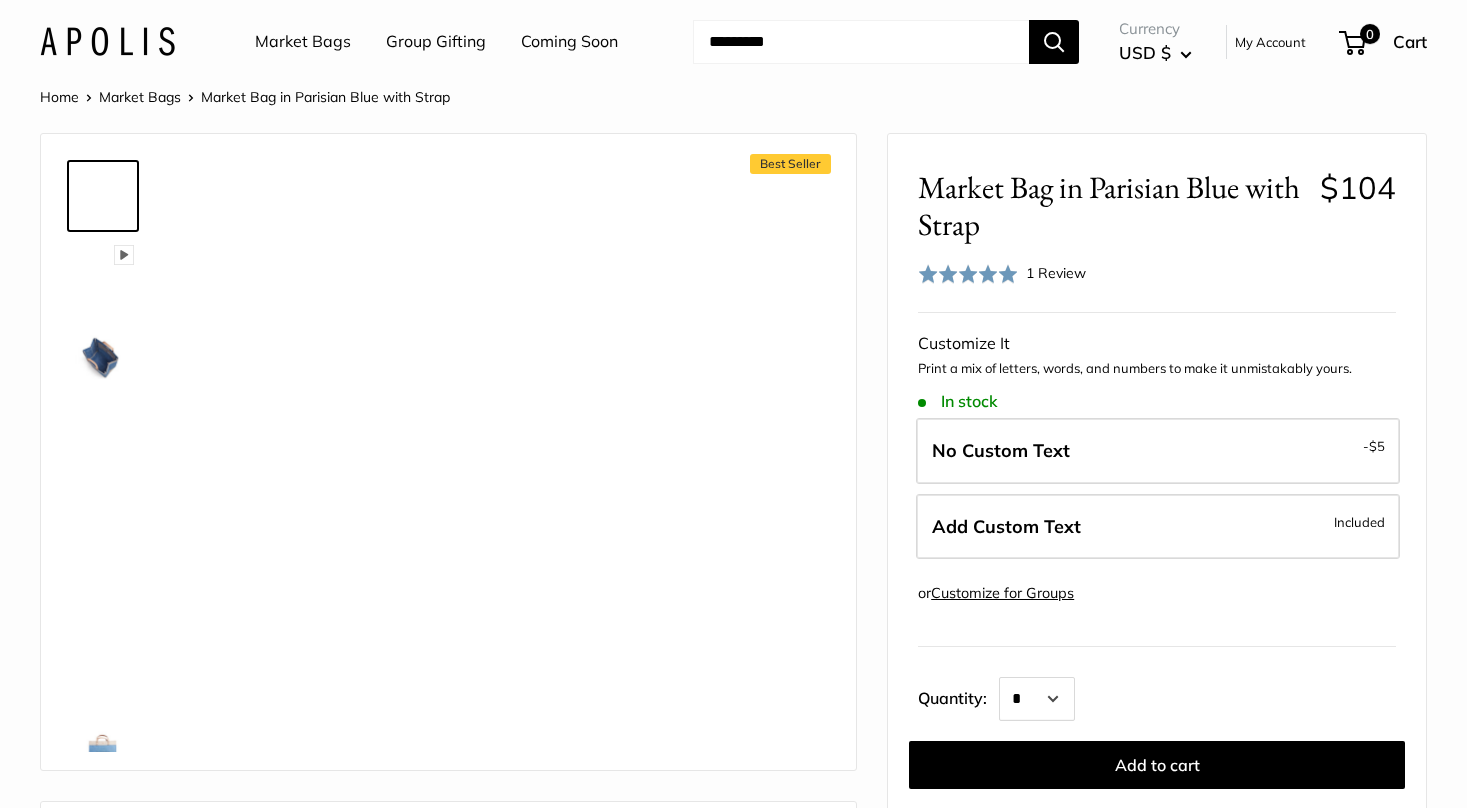 scroll, scrollTop: 0, scrollLeft: 0, axis: both 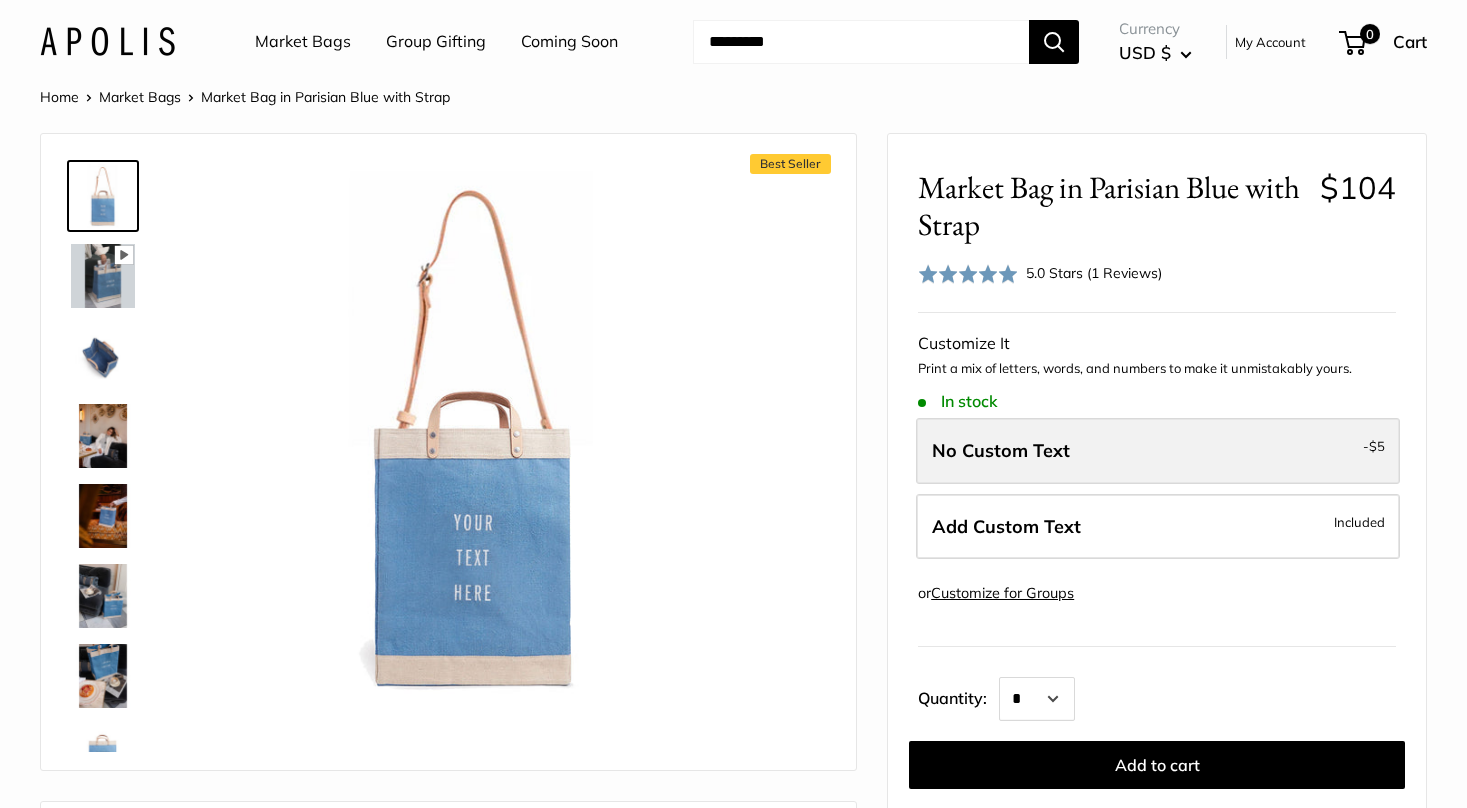 click on "No Custom Text
- $5" at bounding box center [1158, 451] 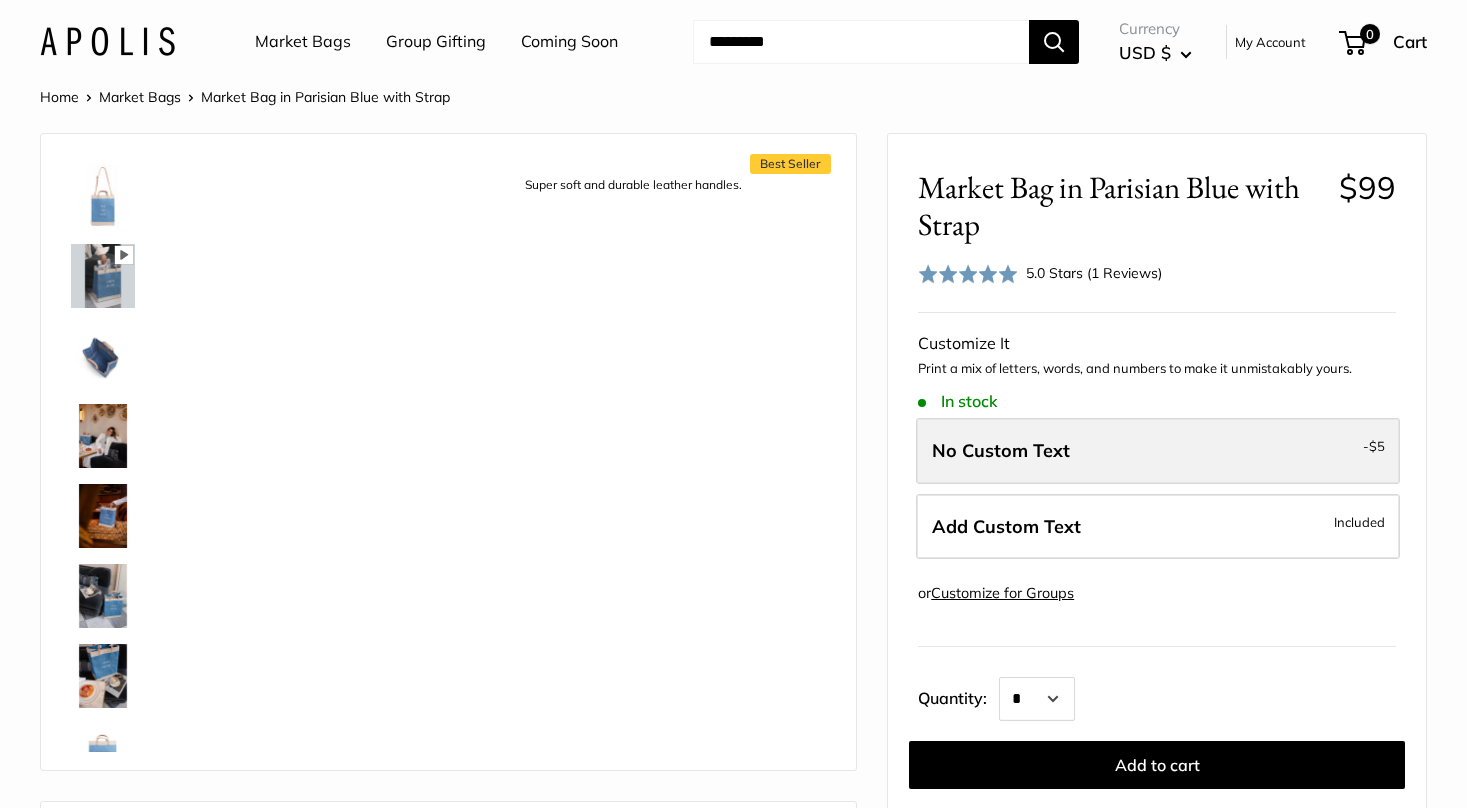 scroll, scrollTop: 608, scrollLeft: 0, axis: vertical 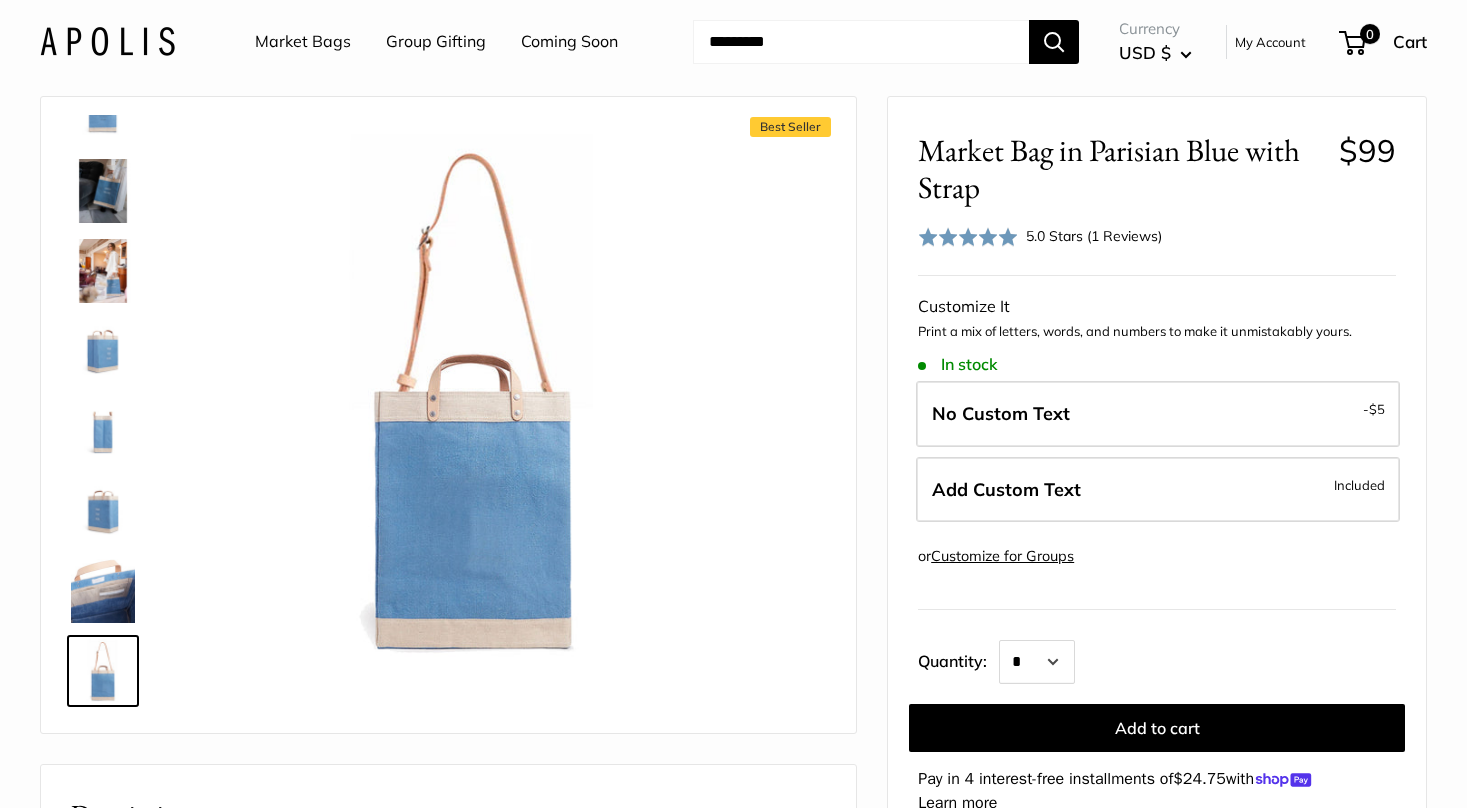 click at bounding box center (103, 271) 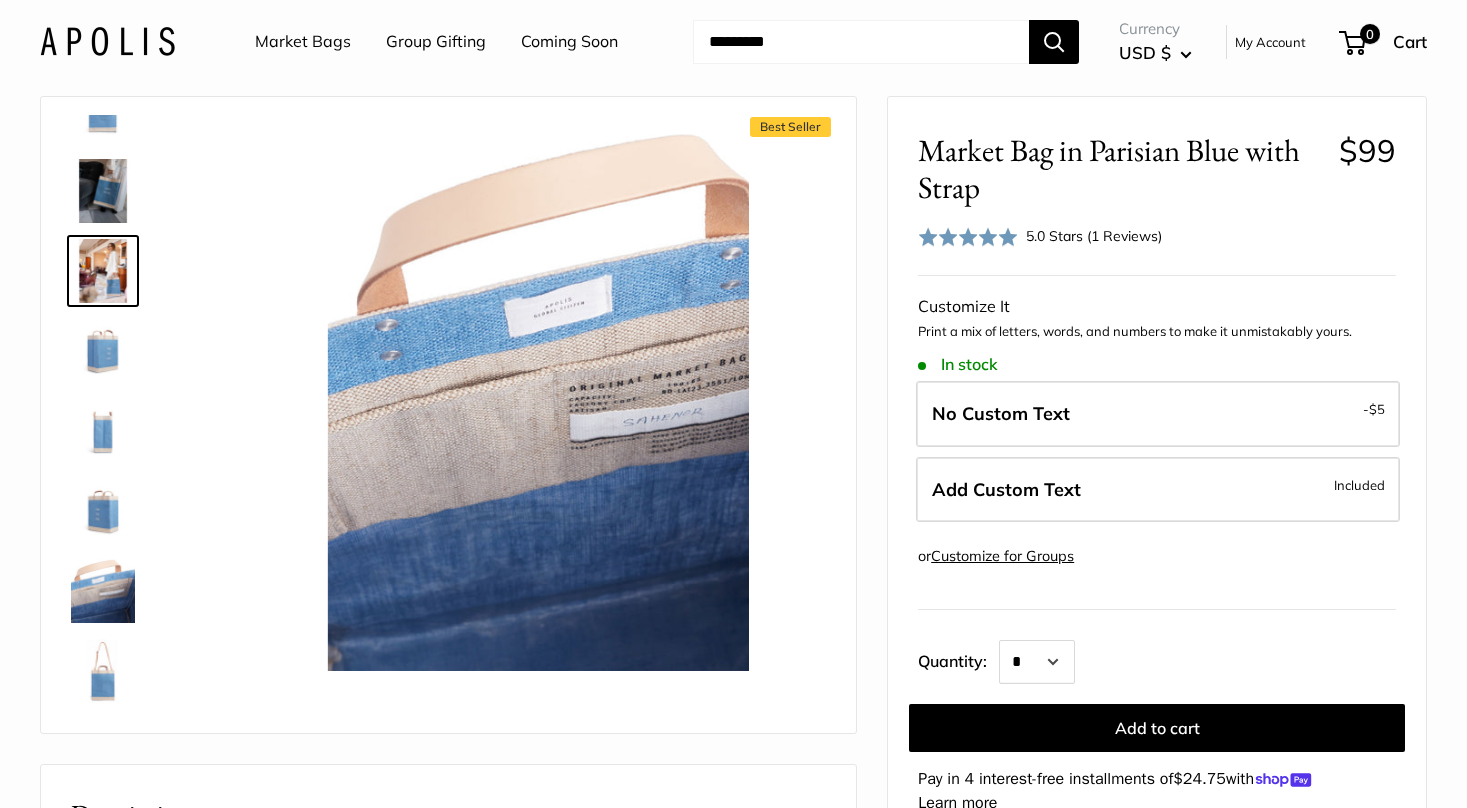 scroll, scrollTop: 462, scrollLeft: 0, axis: vertical 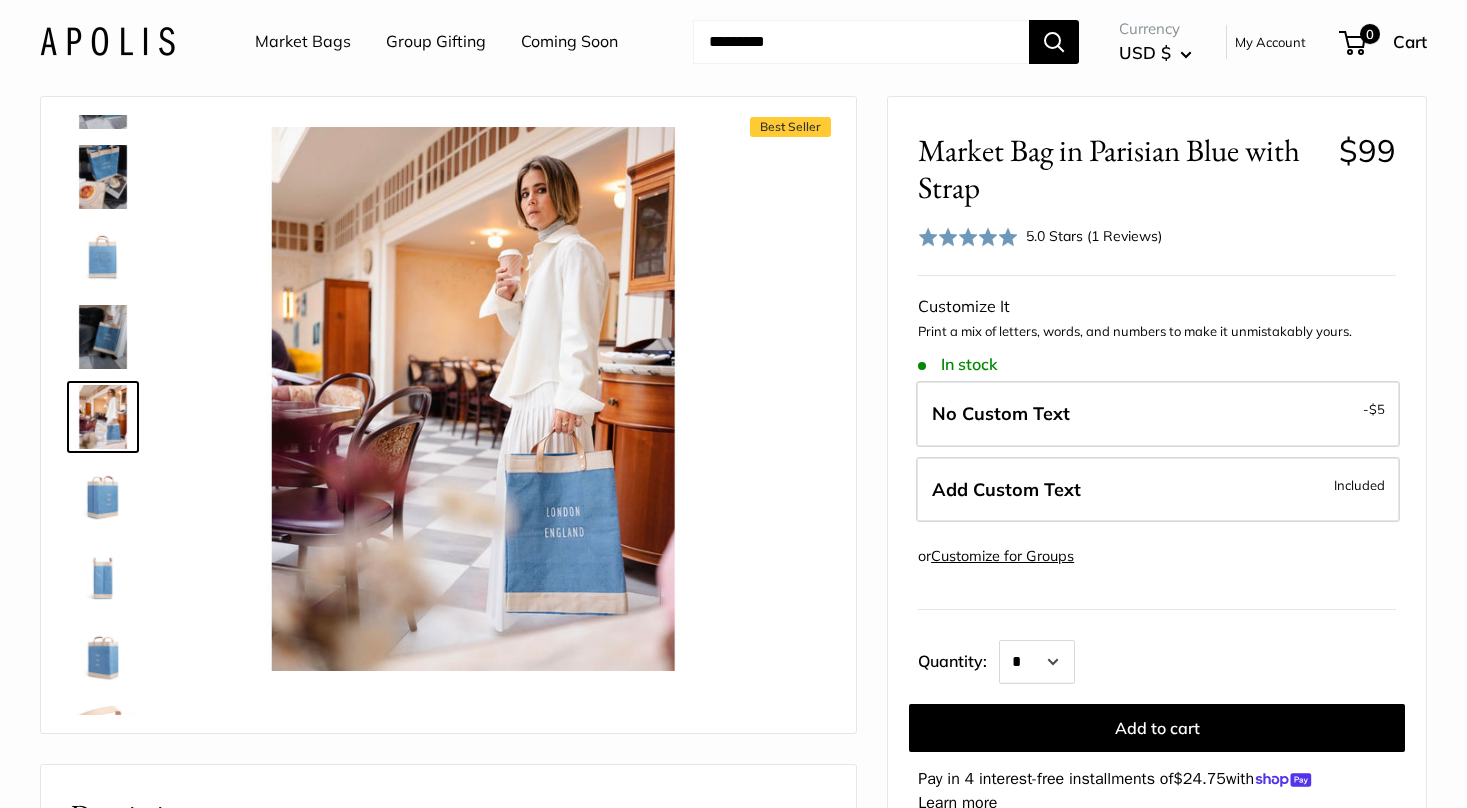 click at bounding box center (103, 177) 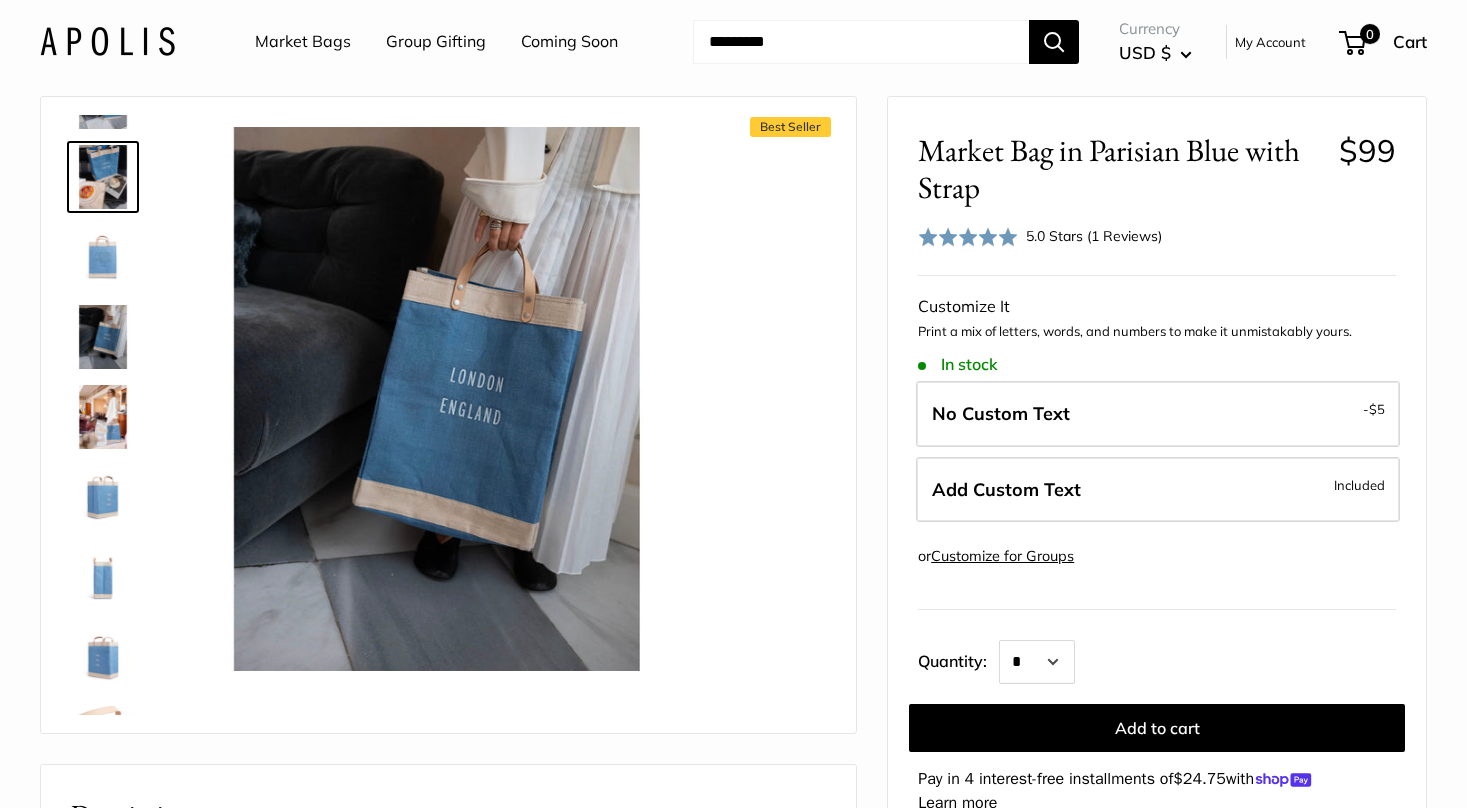 scroll, scrollTop: 222, scrollLeft: 0, axis: vertical 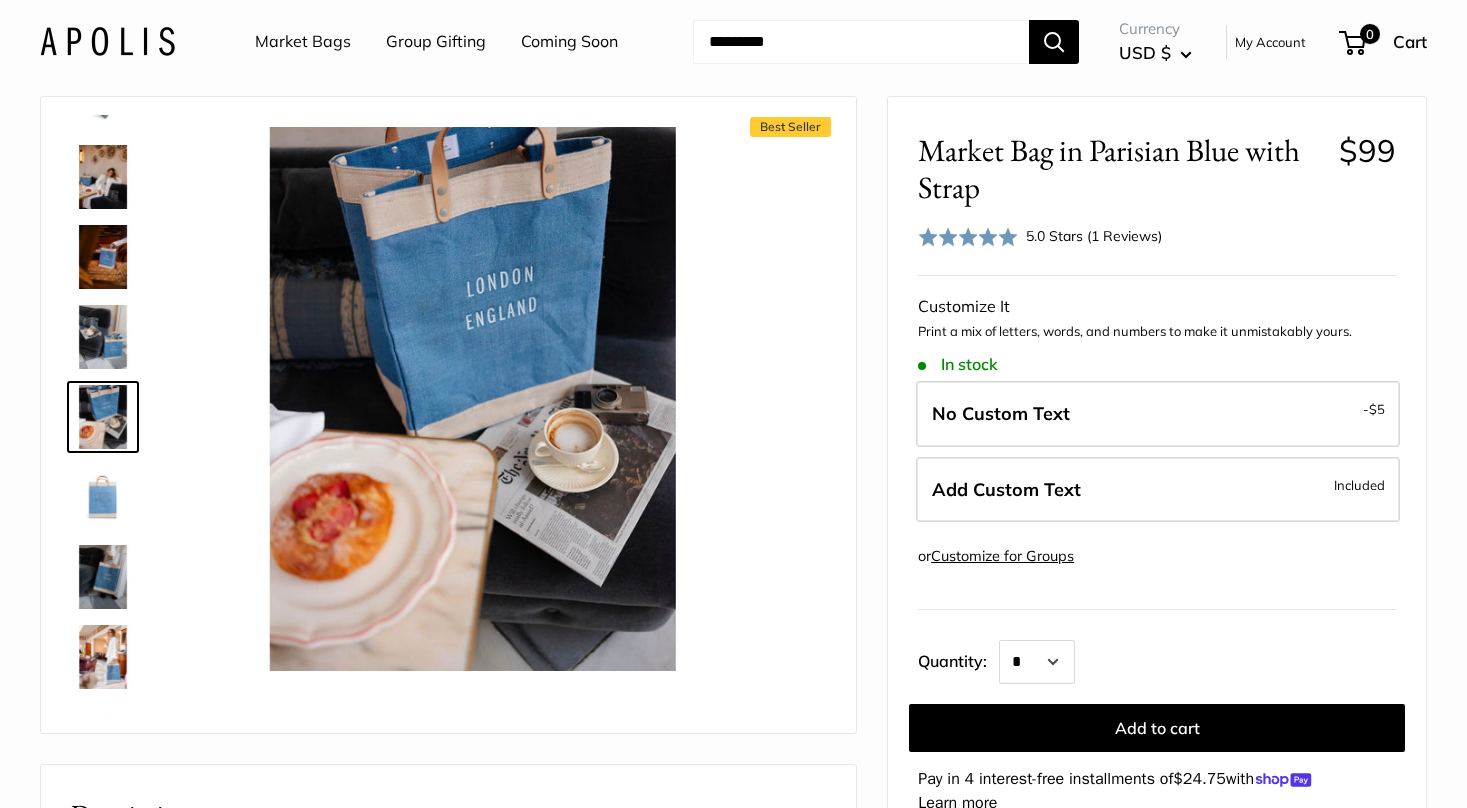 click at bounding box center [103, 337] 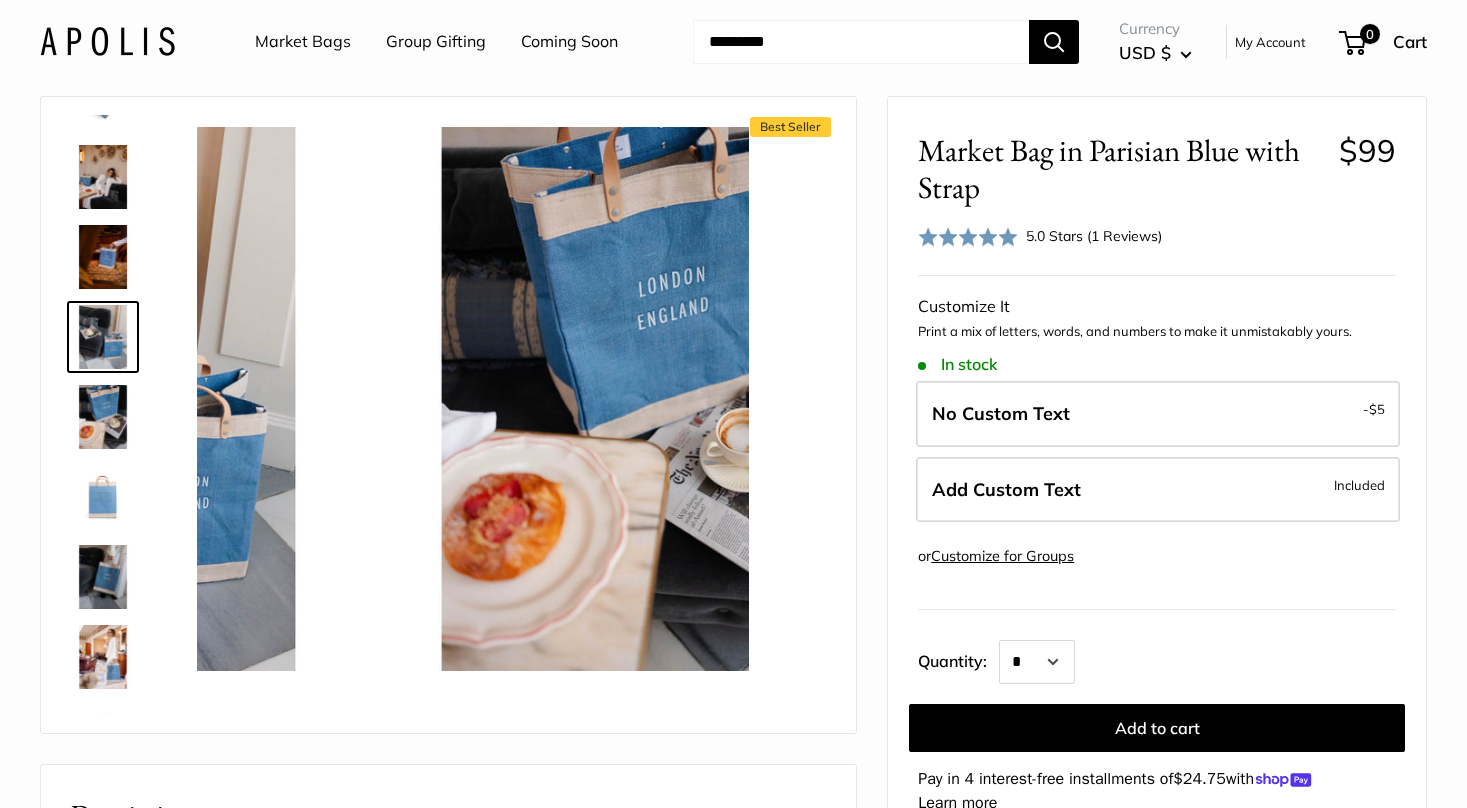 scroll, scrollTop: 142, scrollLeft: 0, axis: vertical 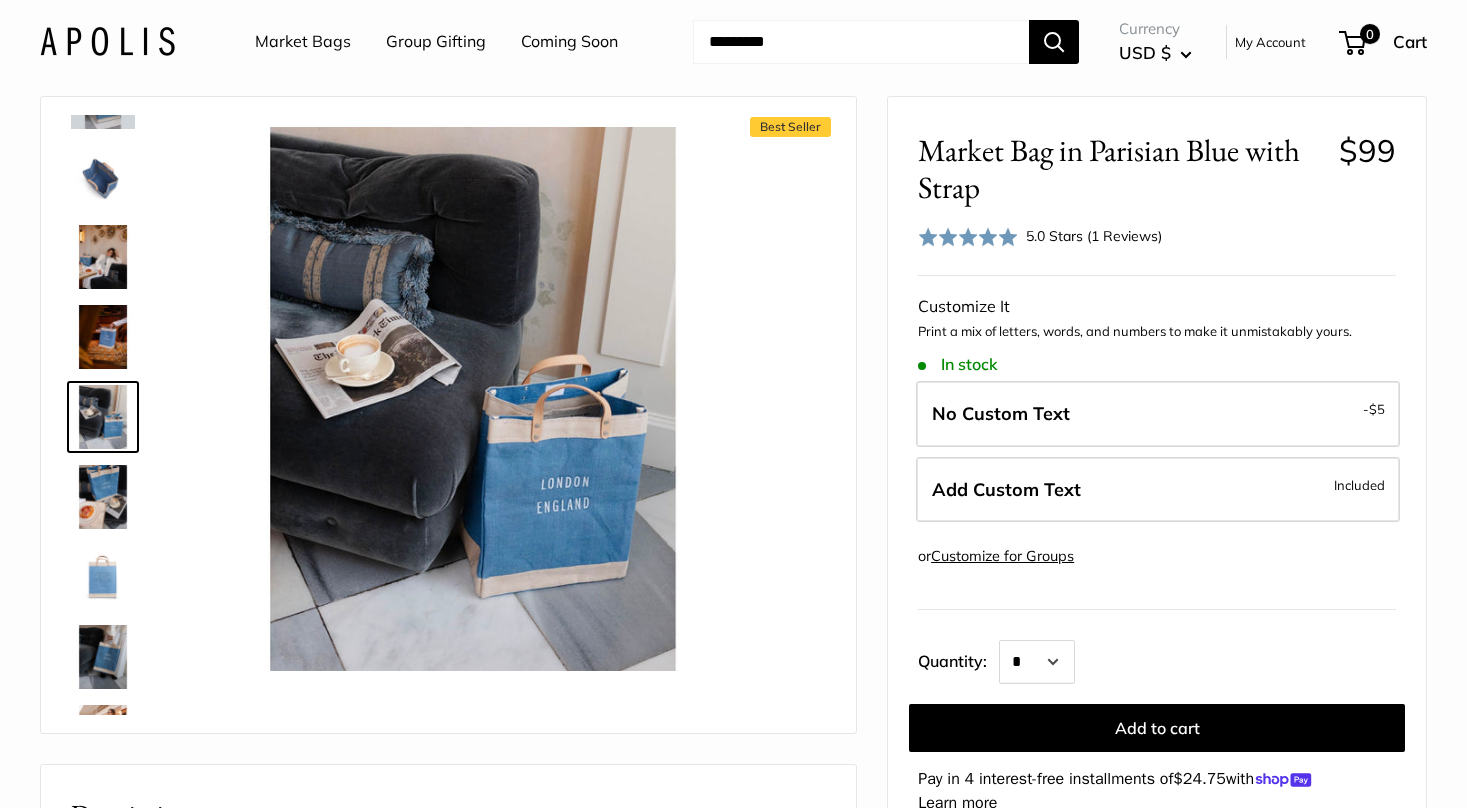 click at bounding box center [103, 497] 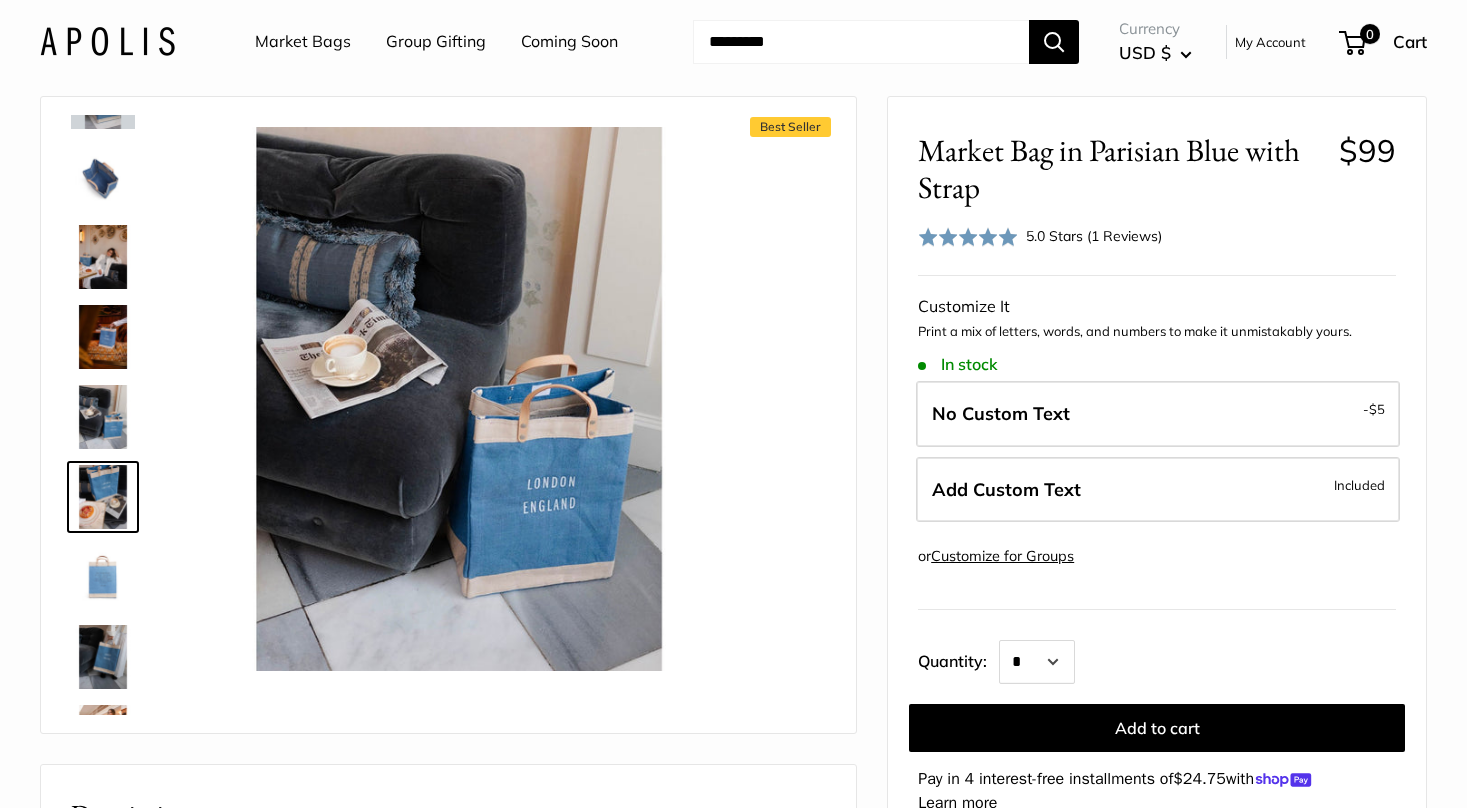 scroll, scrollTop: 222, scrollLeft: 0, axis: vertical 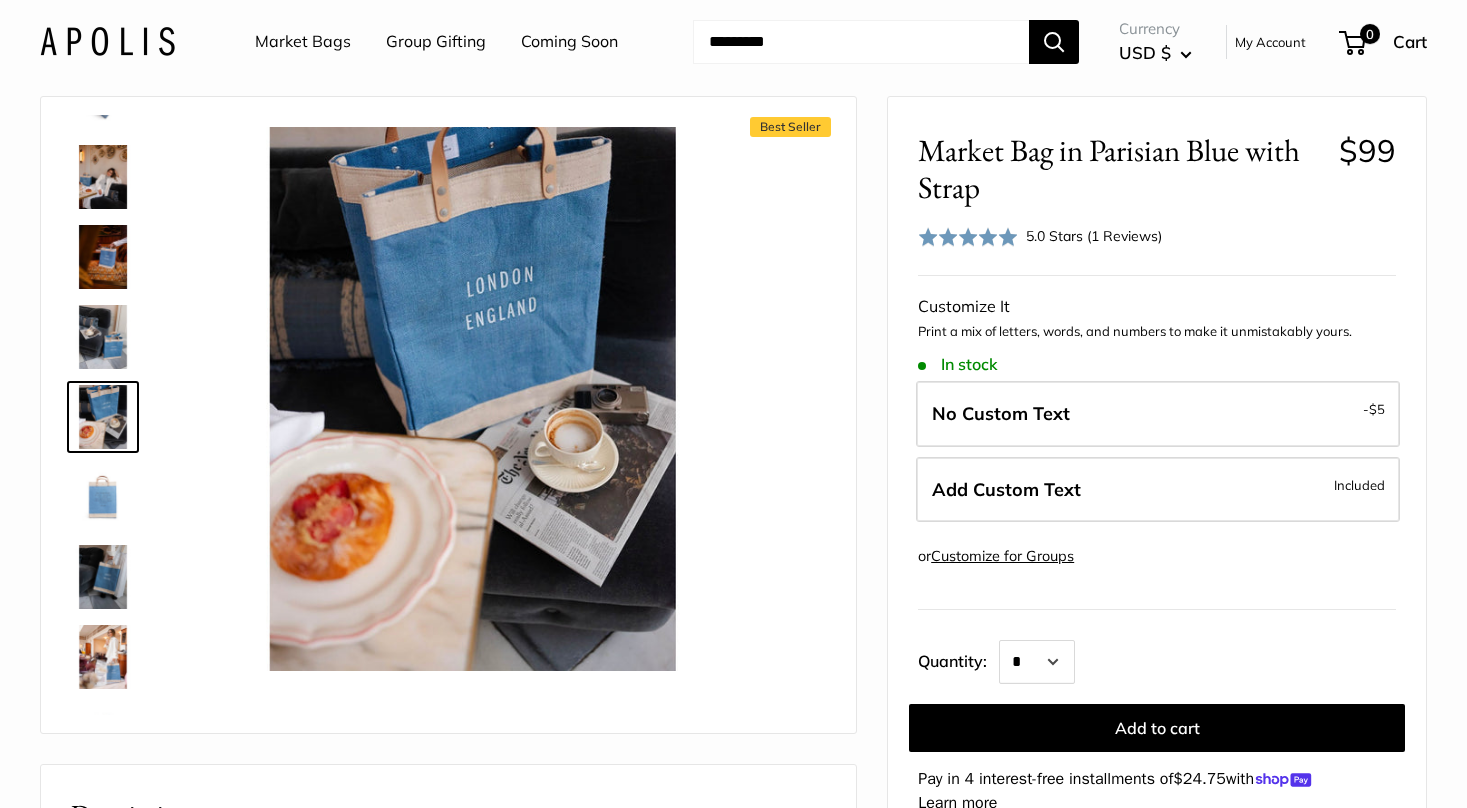 click at bounding box center (103, 497) 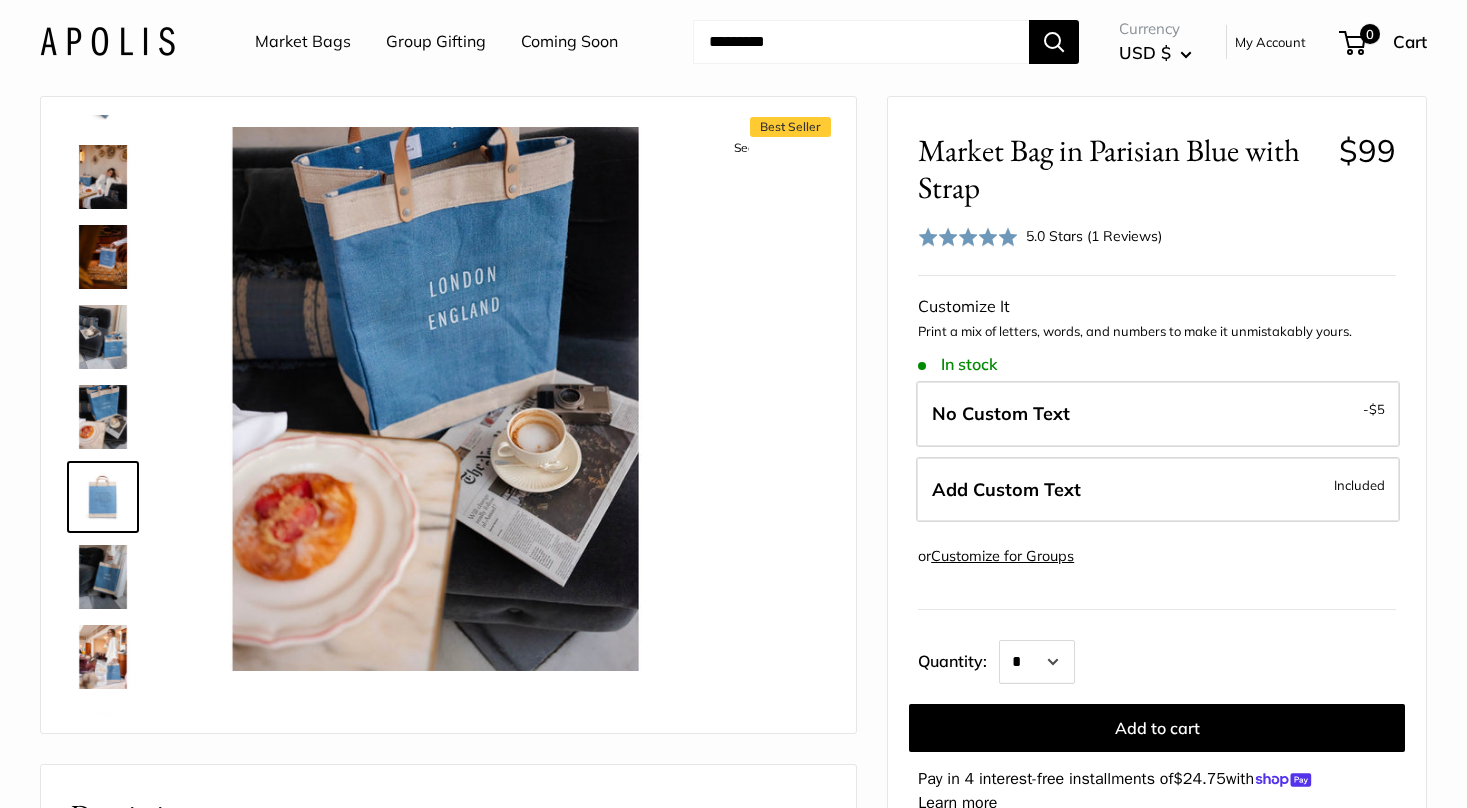 scroll, scrollTop: 302, scrollLeft: 0, axis: vertical 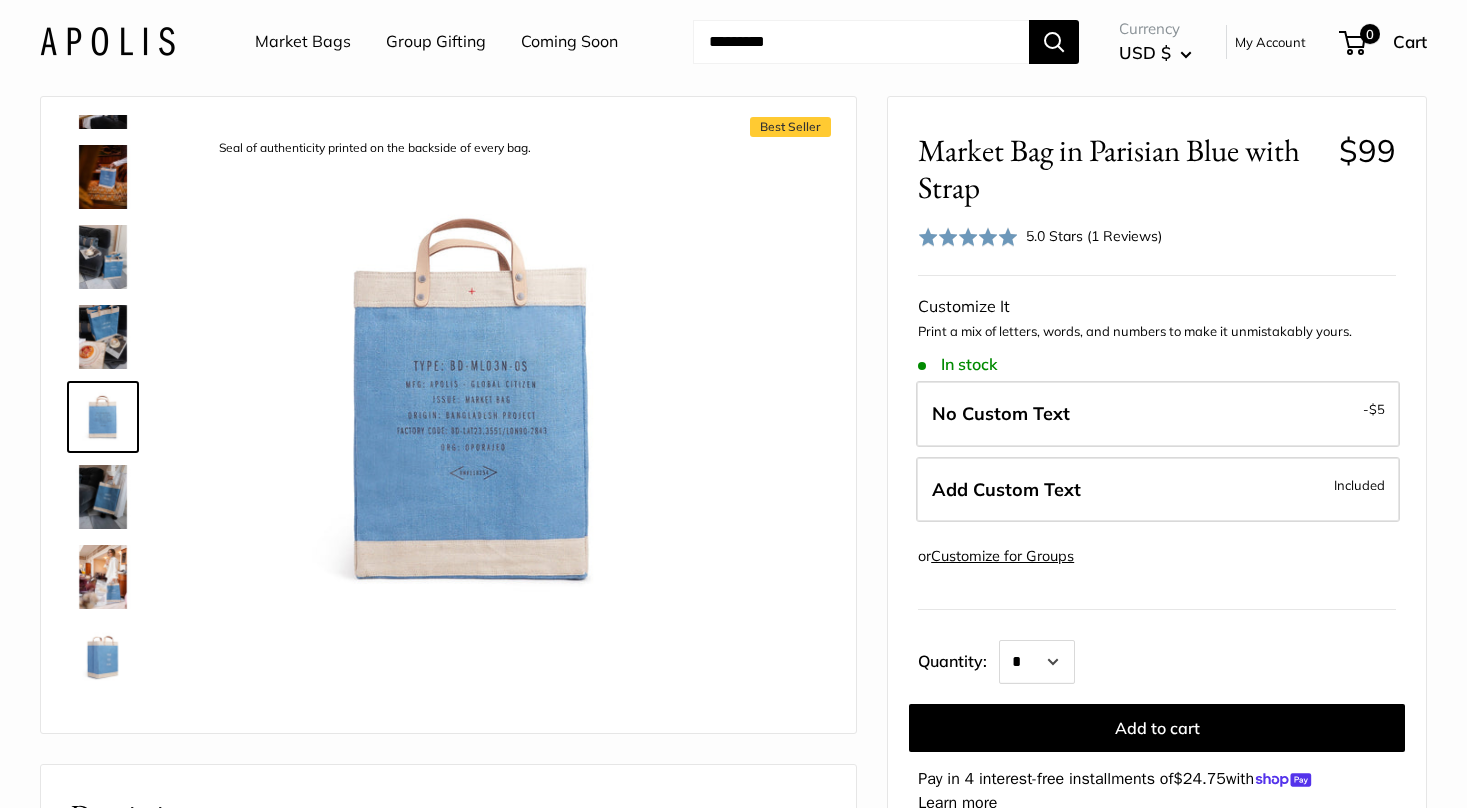 click at bounding box center (103, 177) 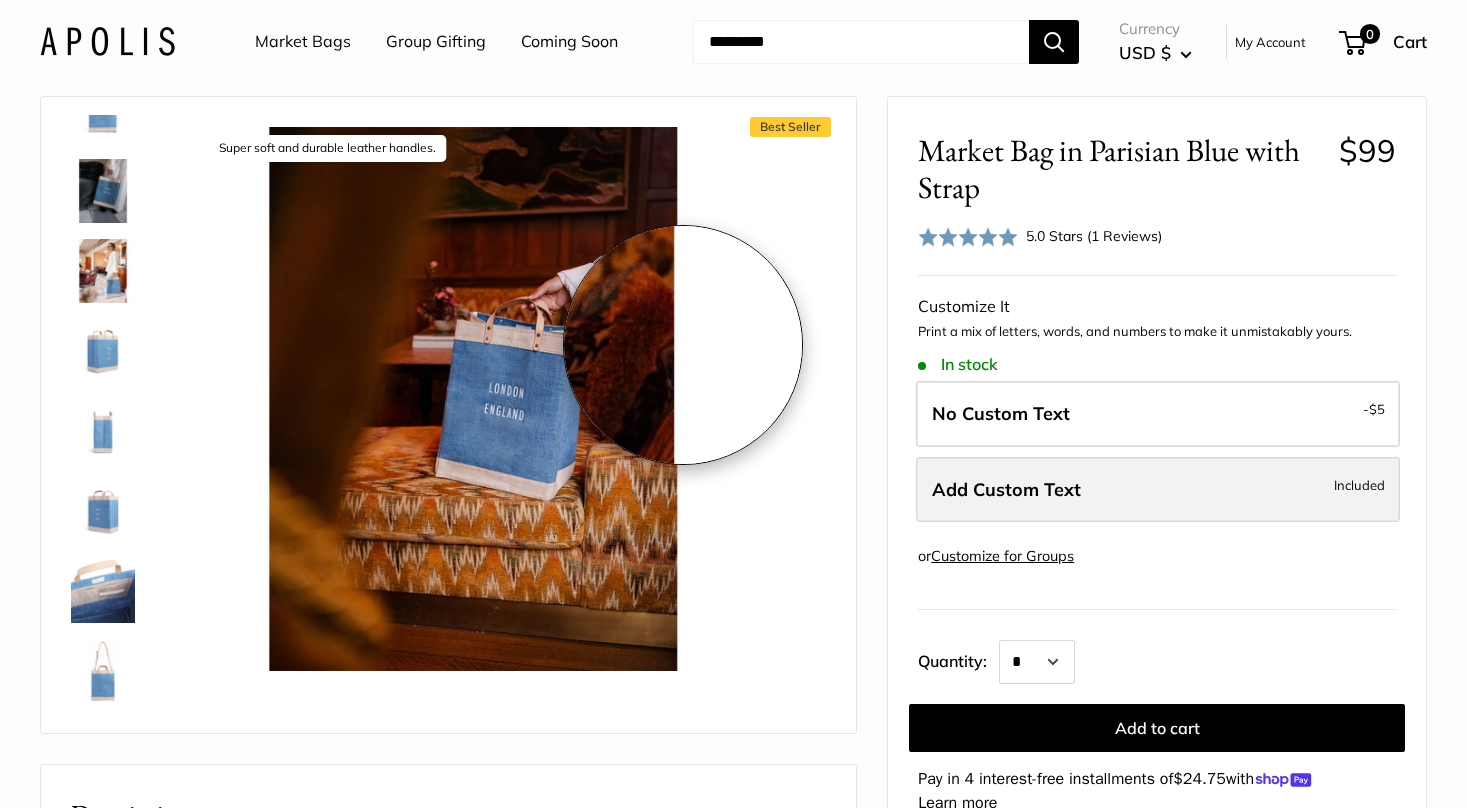 scroll, scrollTop: 608, scrollLeft: 0, axis: vertical 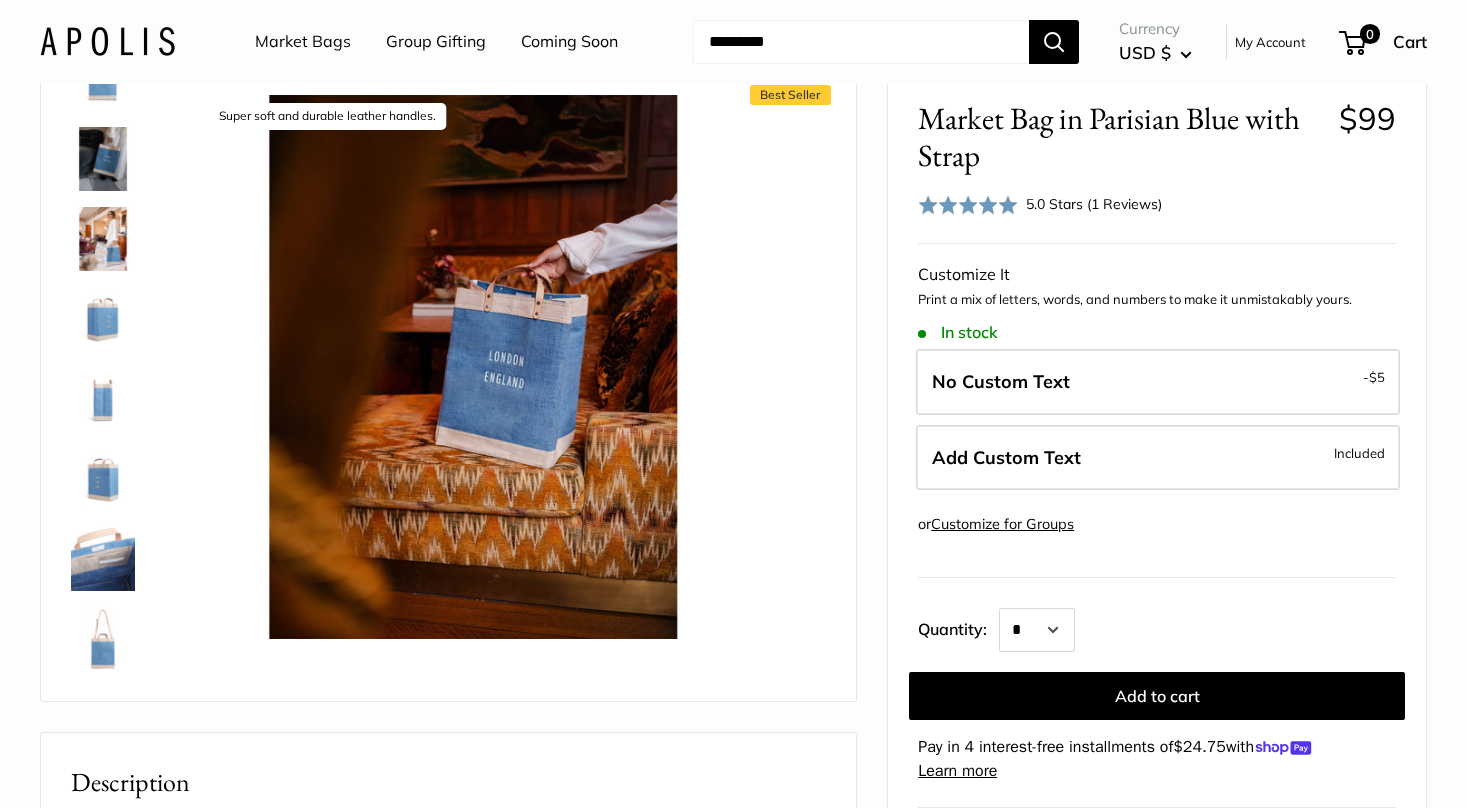 click at bounding box center [103, 239] 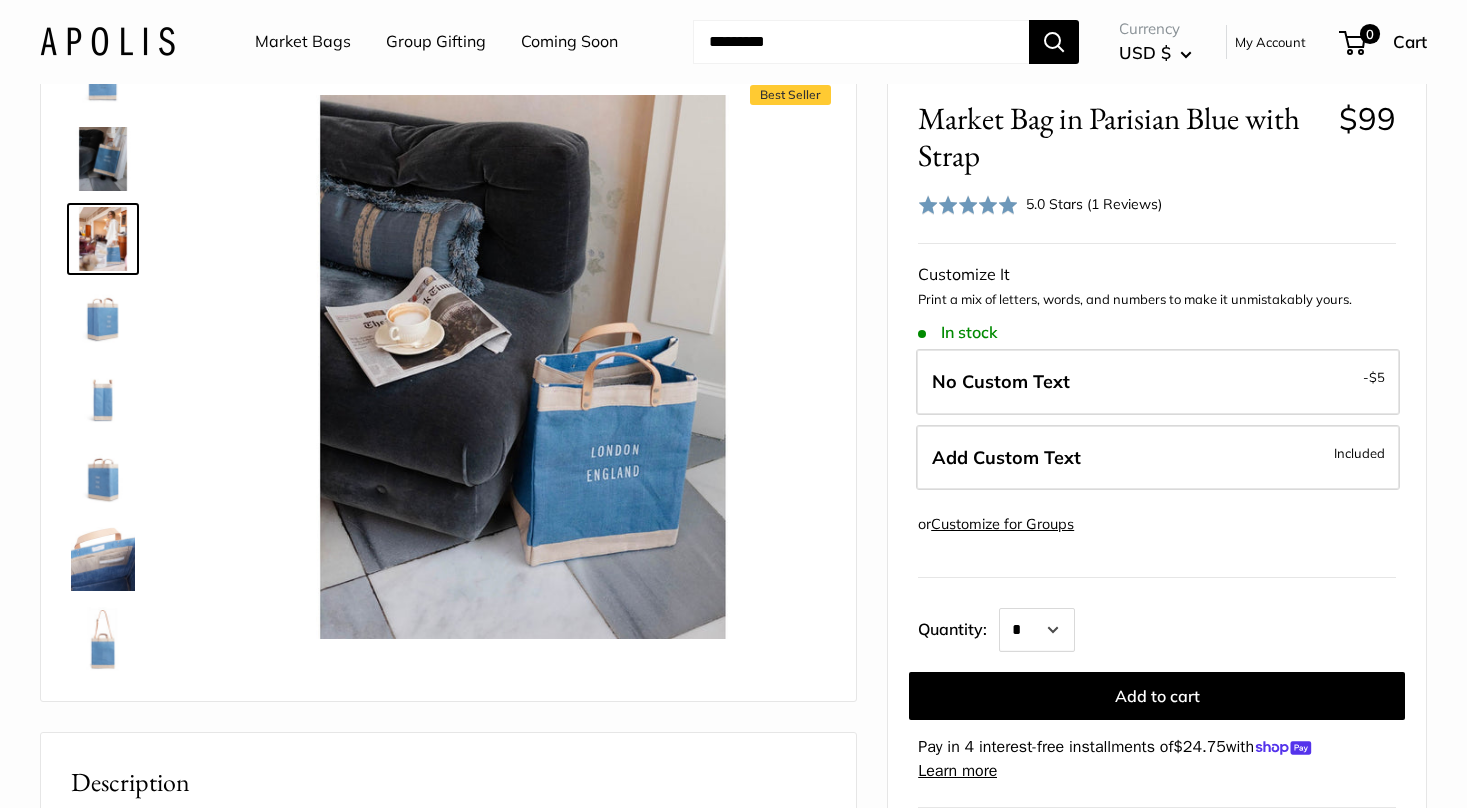 scroll, scrollTop: 462, scrollLeft: 0, axis: vertical 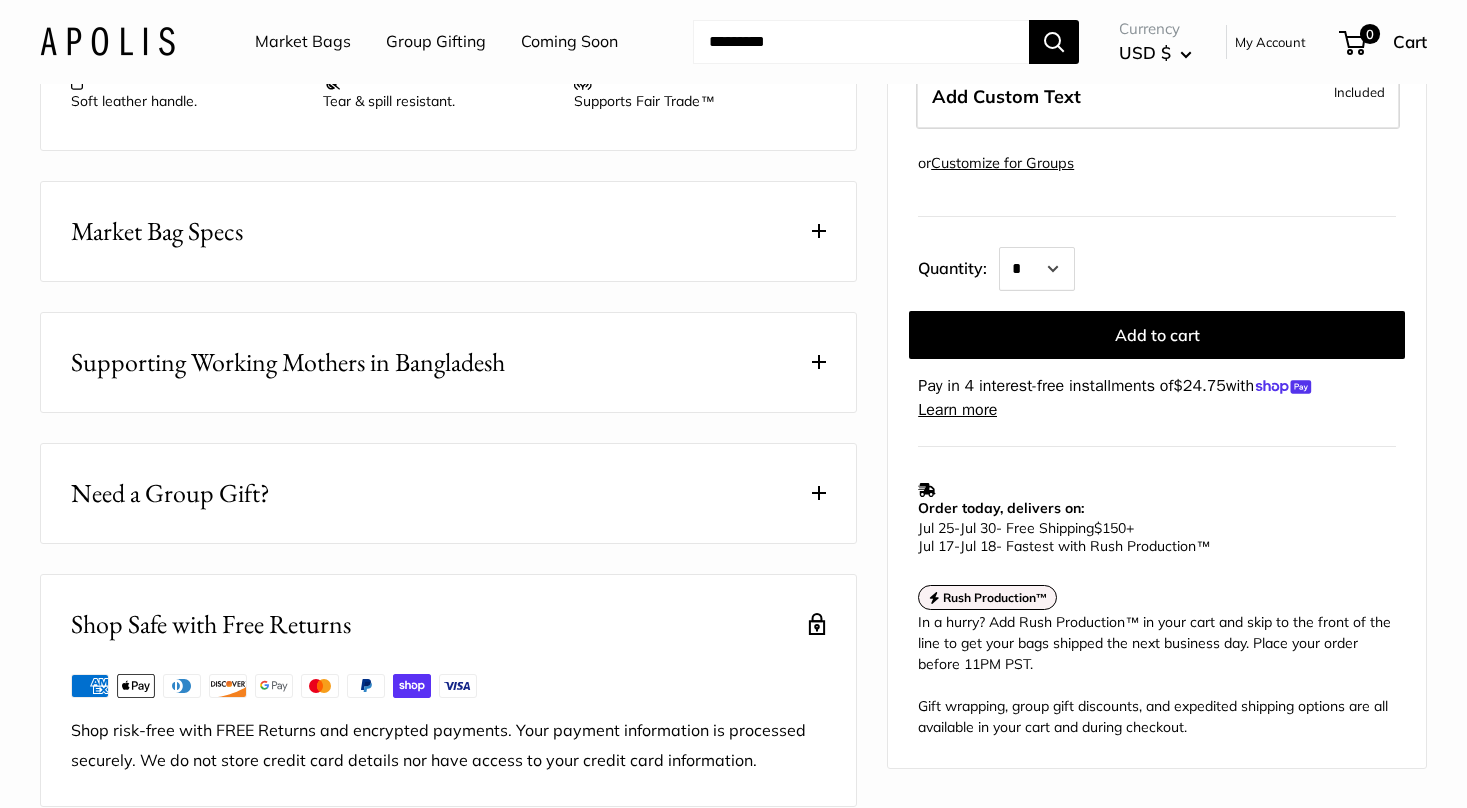 click on "Best Seller
Pause Play % buffered 00:00 Unmute Mute Exit fullscreen Enter fullscreen Play
Bird's eye view of your new favorite carry-all
Elevate any moment
Super soft and durable leather handles." at bounding box center (448, -5) 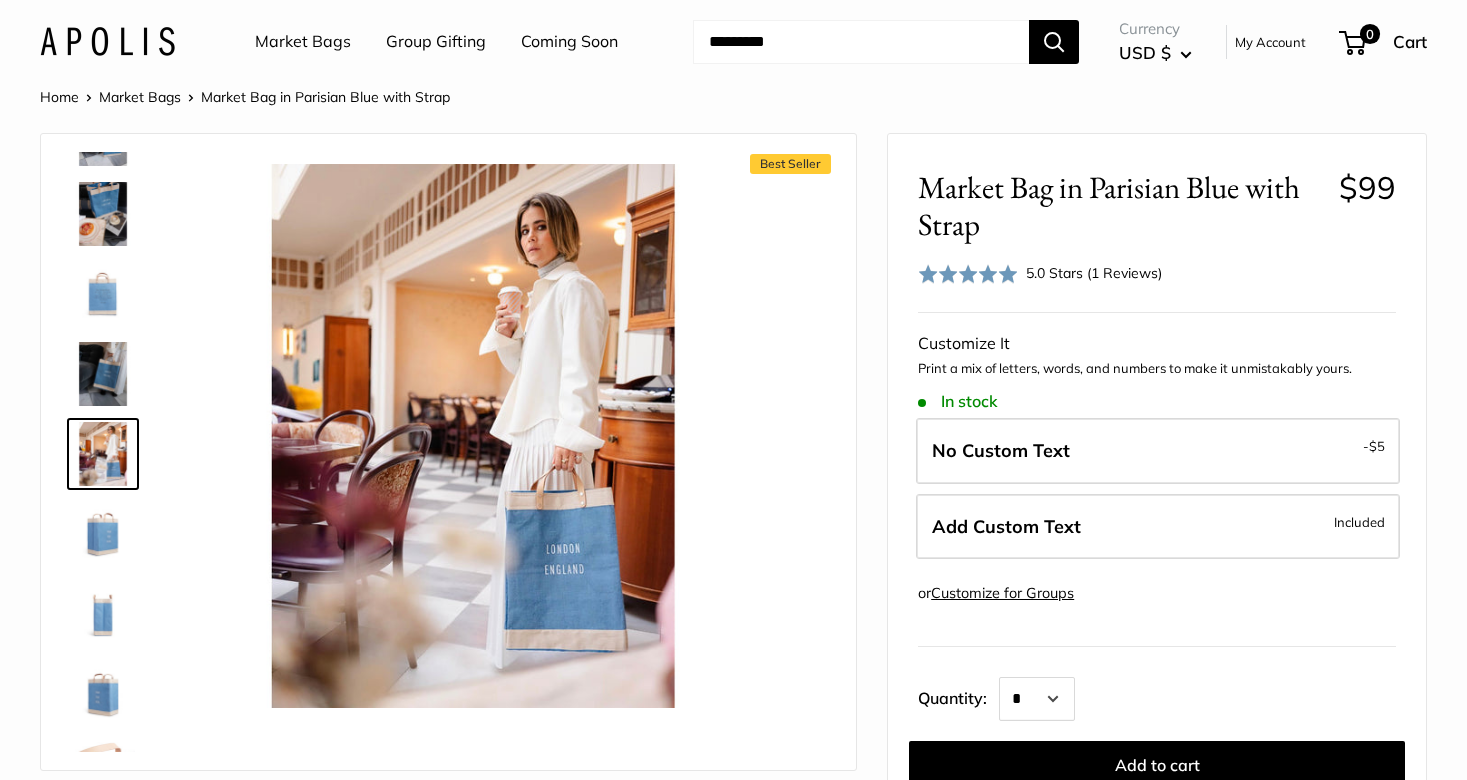 scroll, scrollTop: 0, scrollLeft: 0, axis: both 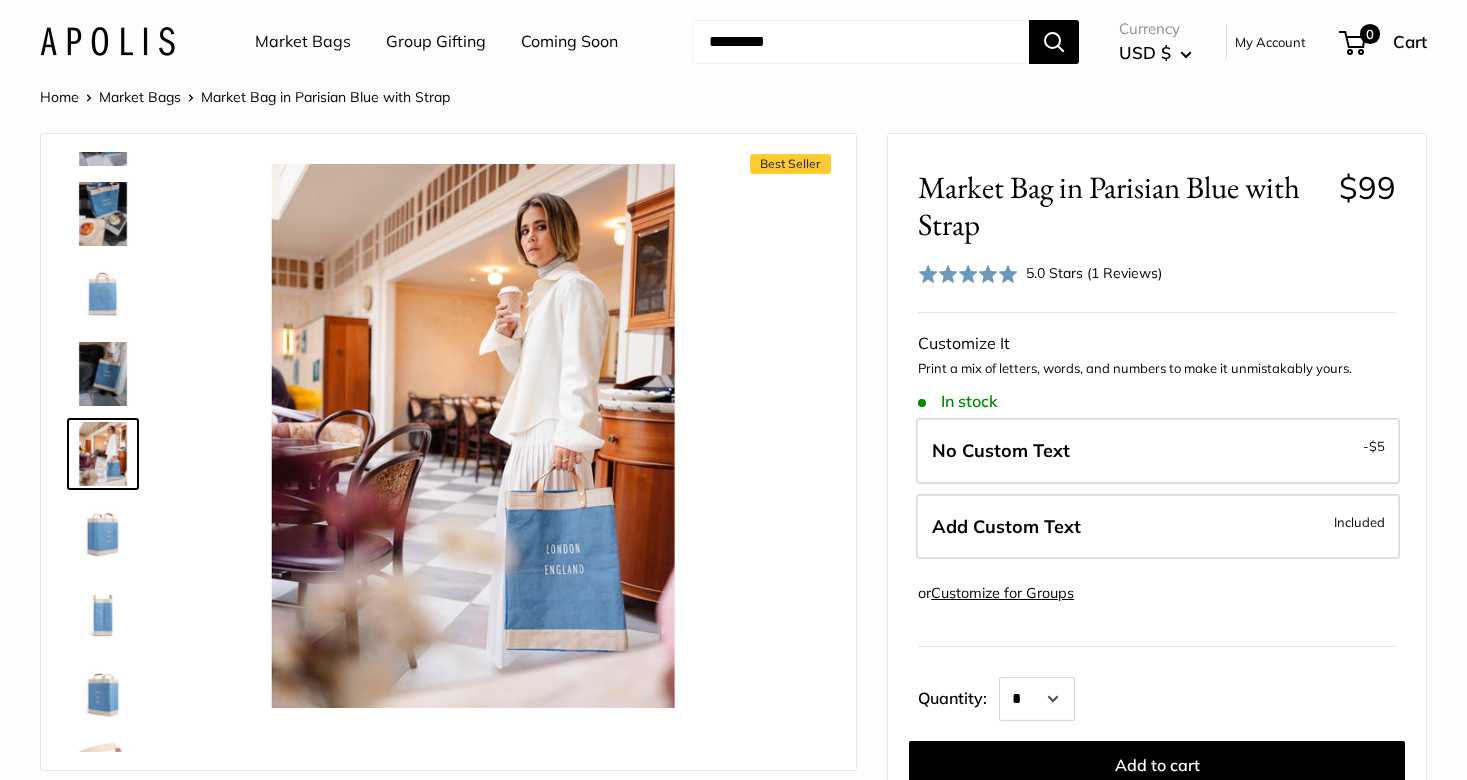 click at bounding box center (103, 214) 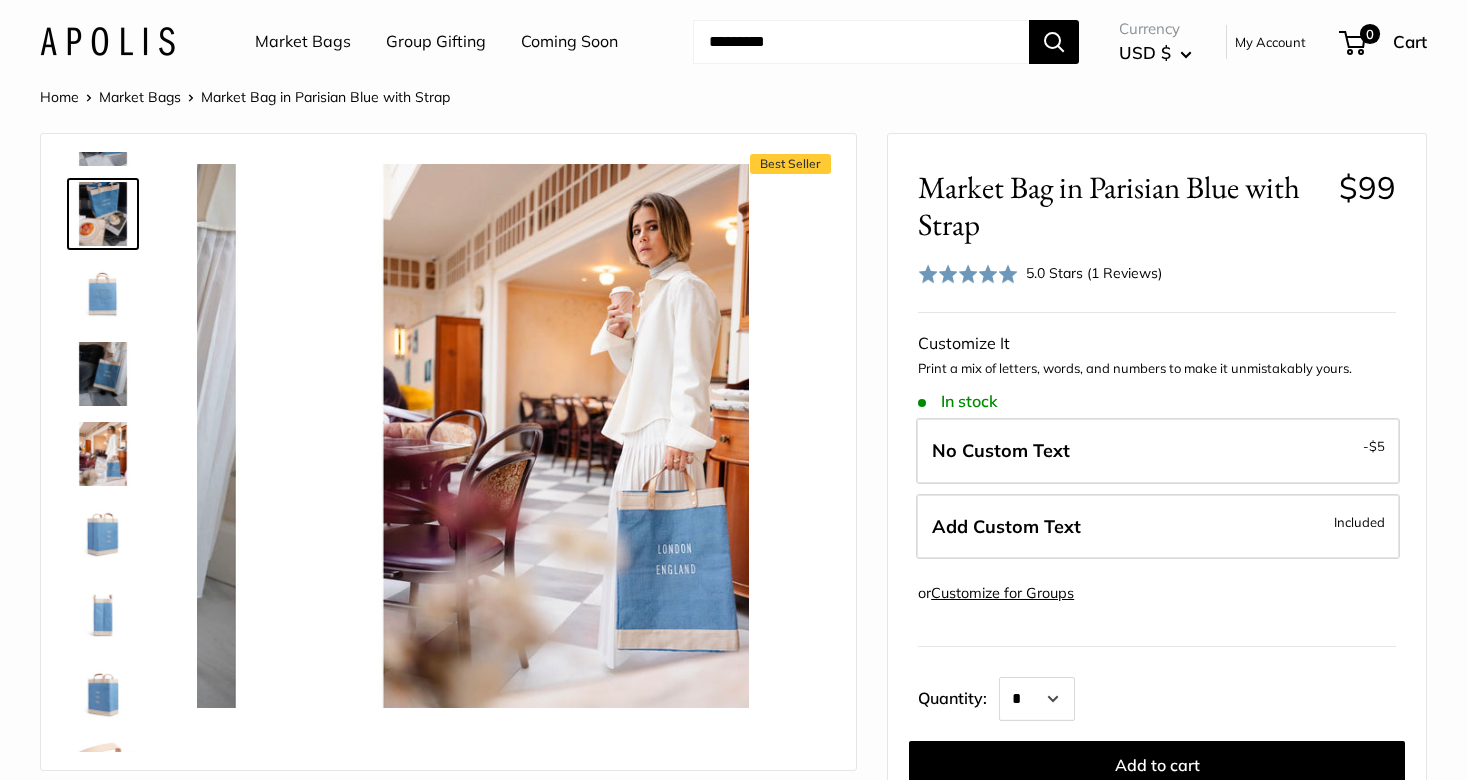 scroll, scrollTop: 222, scrollLeft: 0, axis: vertical 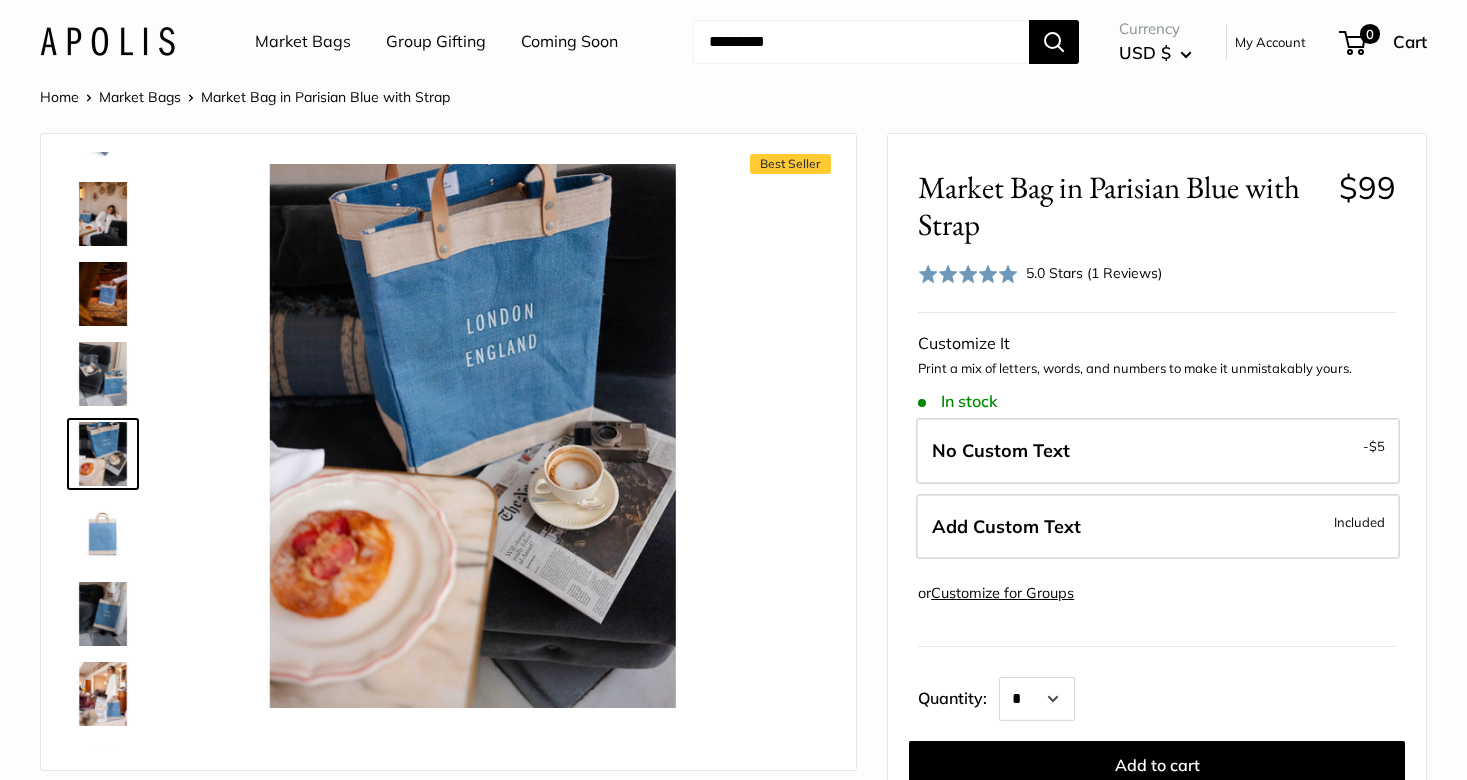click at bounding box center (111, 452) 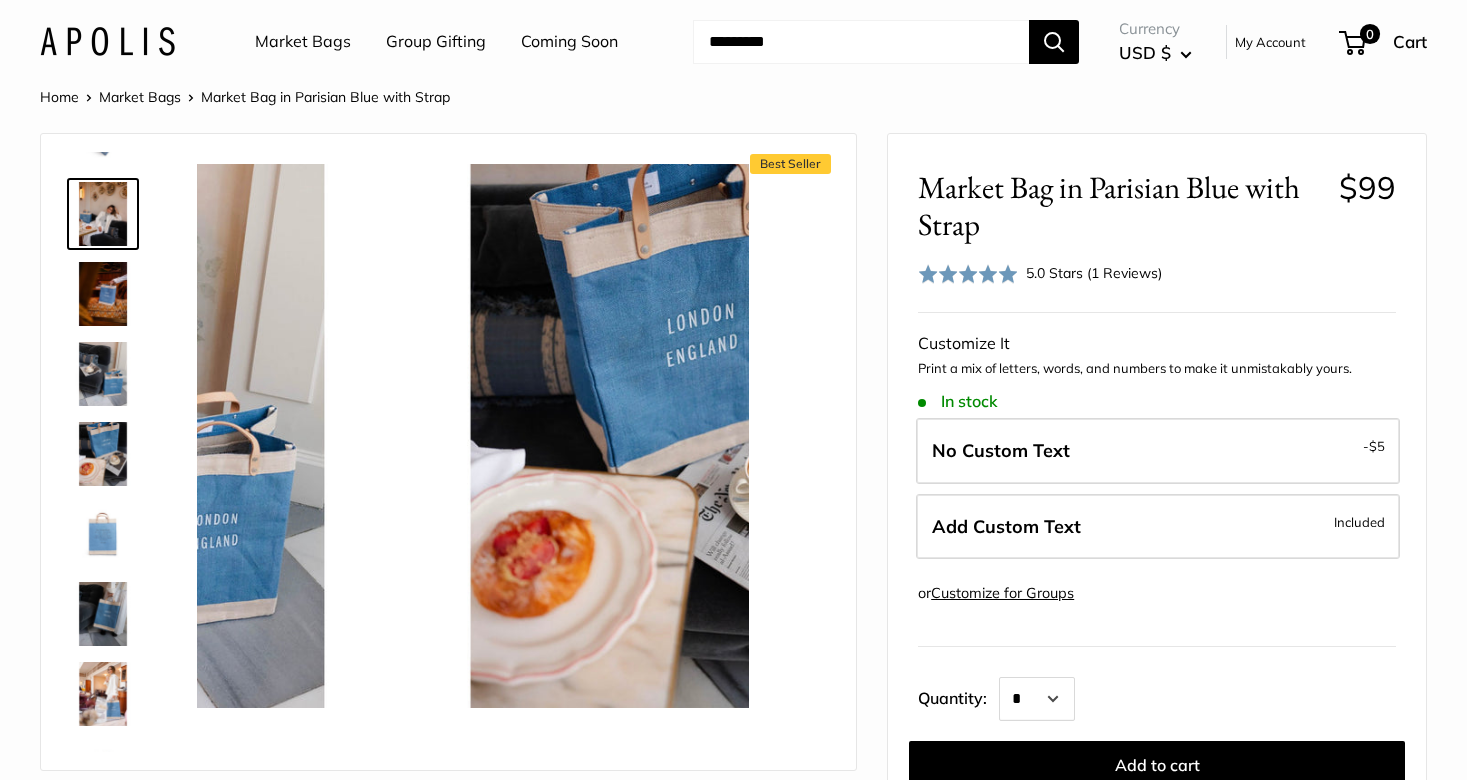 scroll, scrollTop: 0, scrollLeft: 0, axis: both 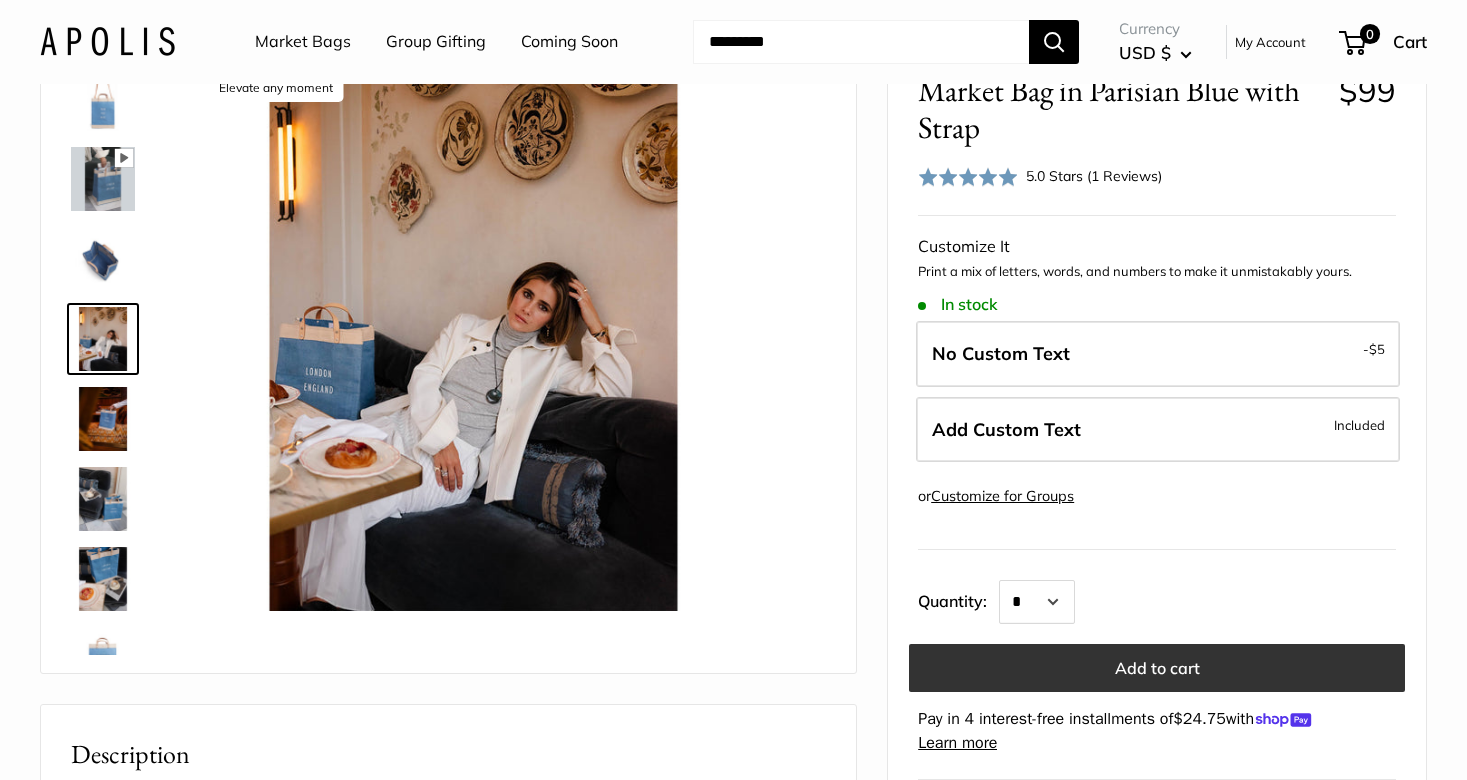 click on "Add to cart" at bounding box center (1157, 668) 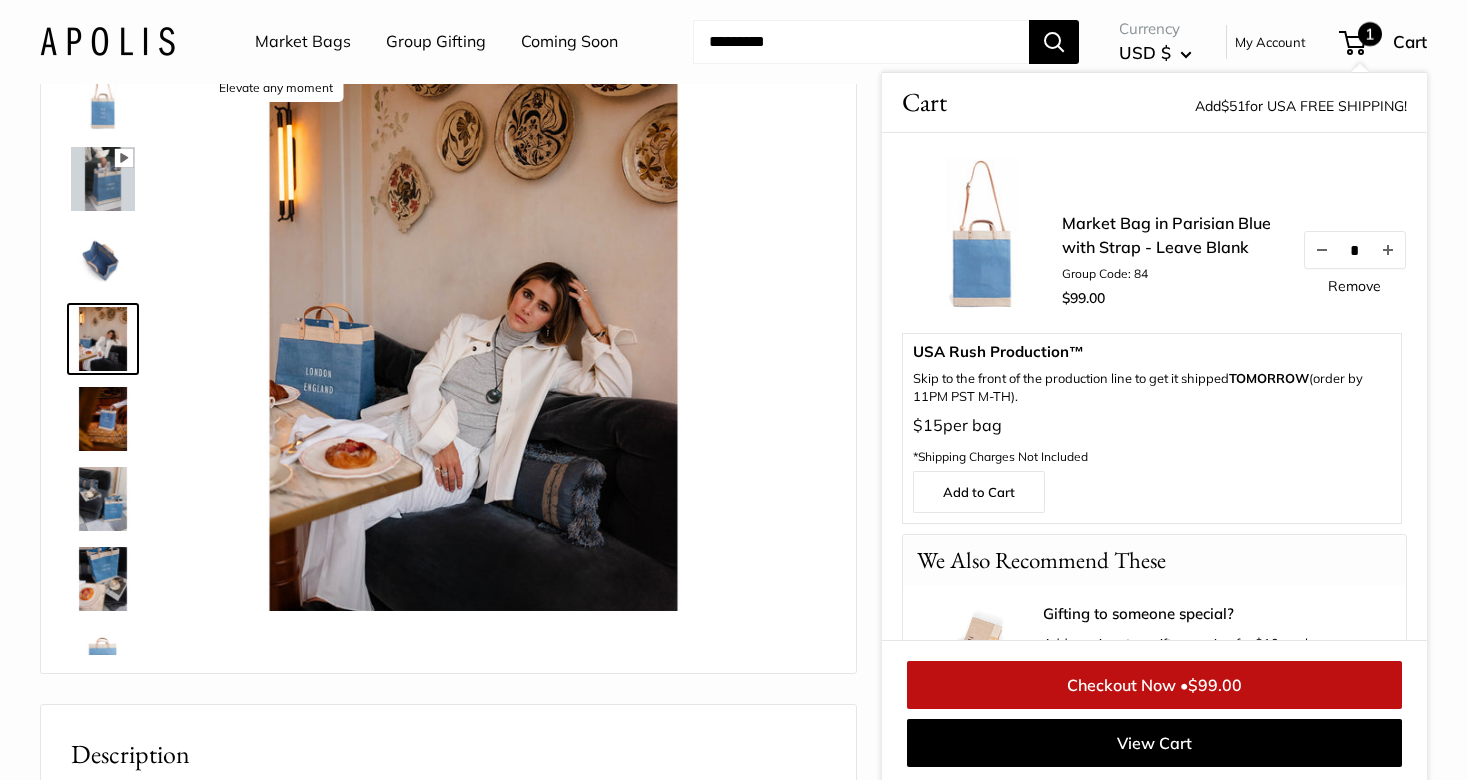 click on "1" at bounding box center [1352, 43] 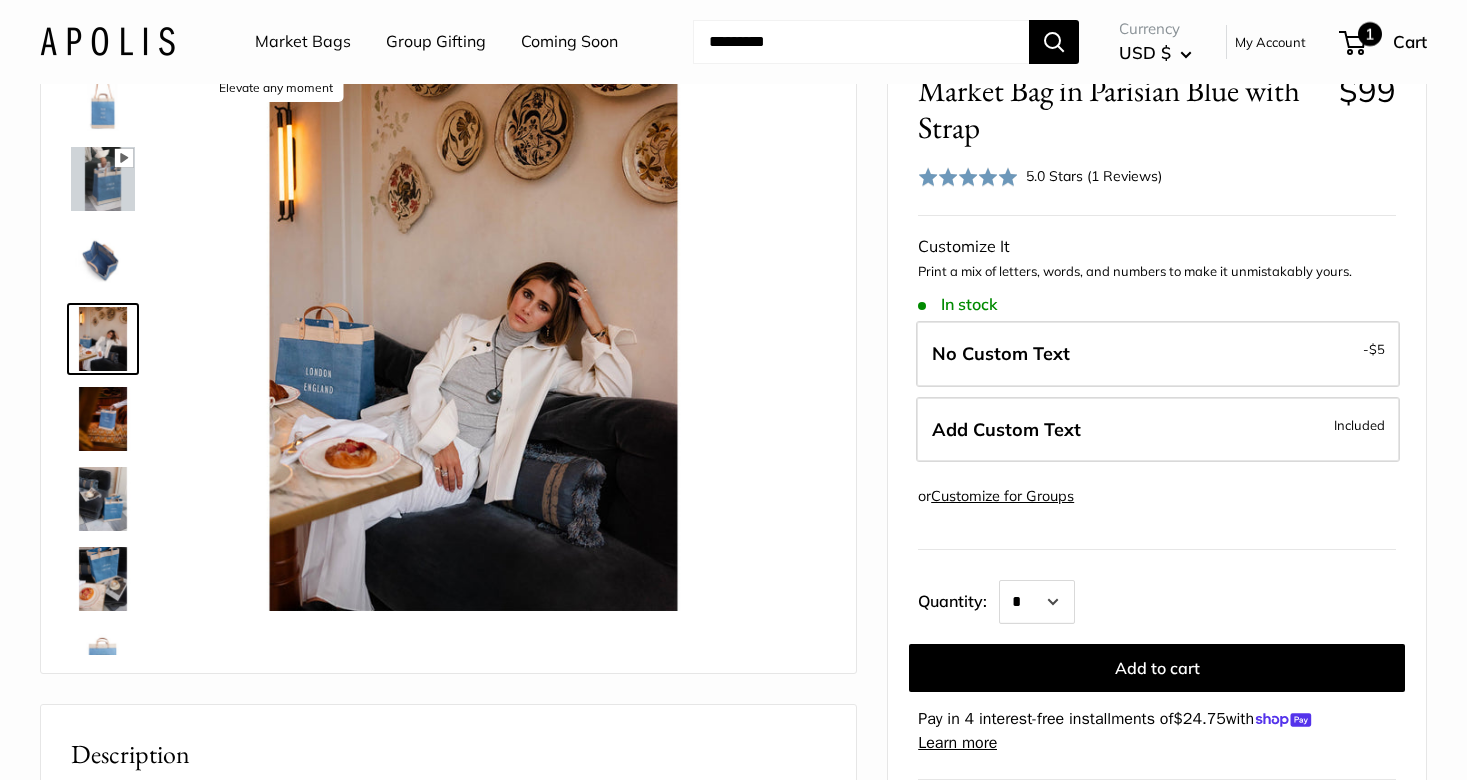 click on "1" at bounding box center [1352, 43] 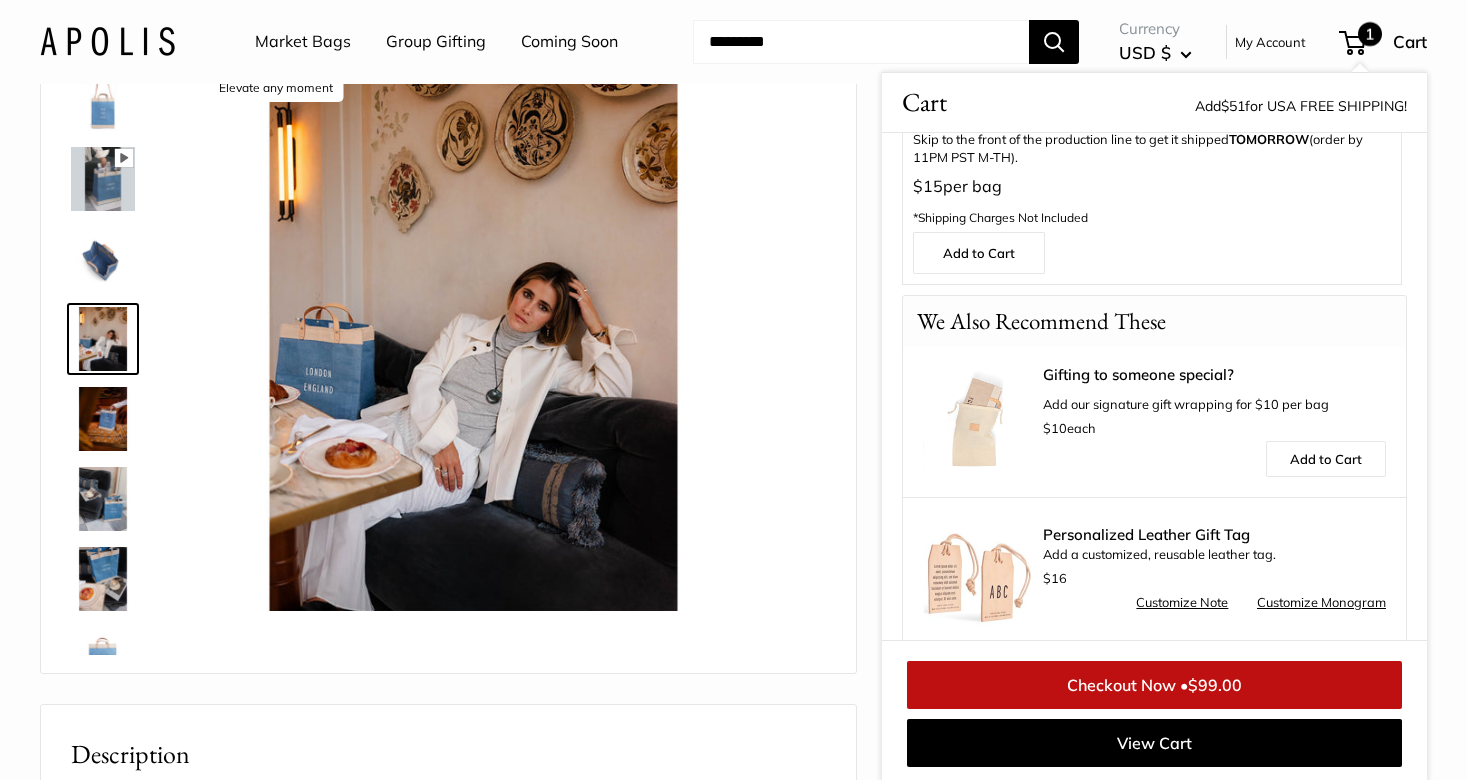 scroll, scrollTop: 263, scrollLeft: 0, axis: vertical 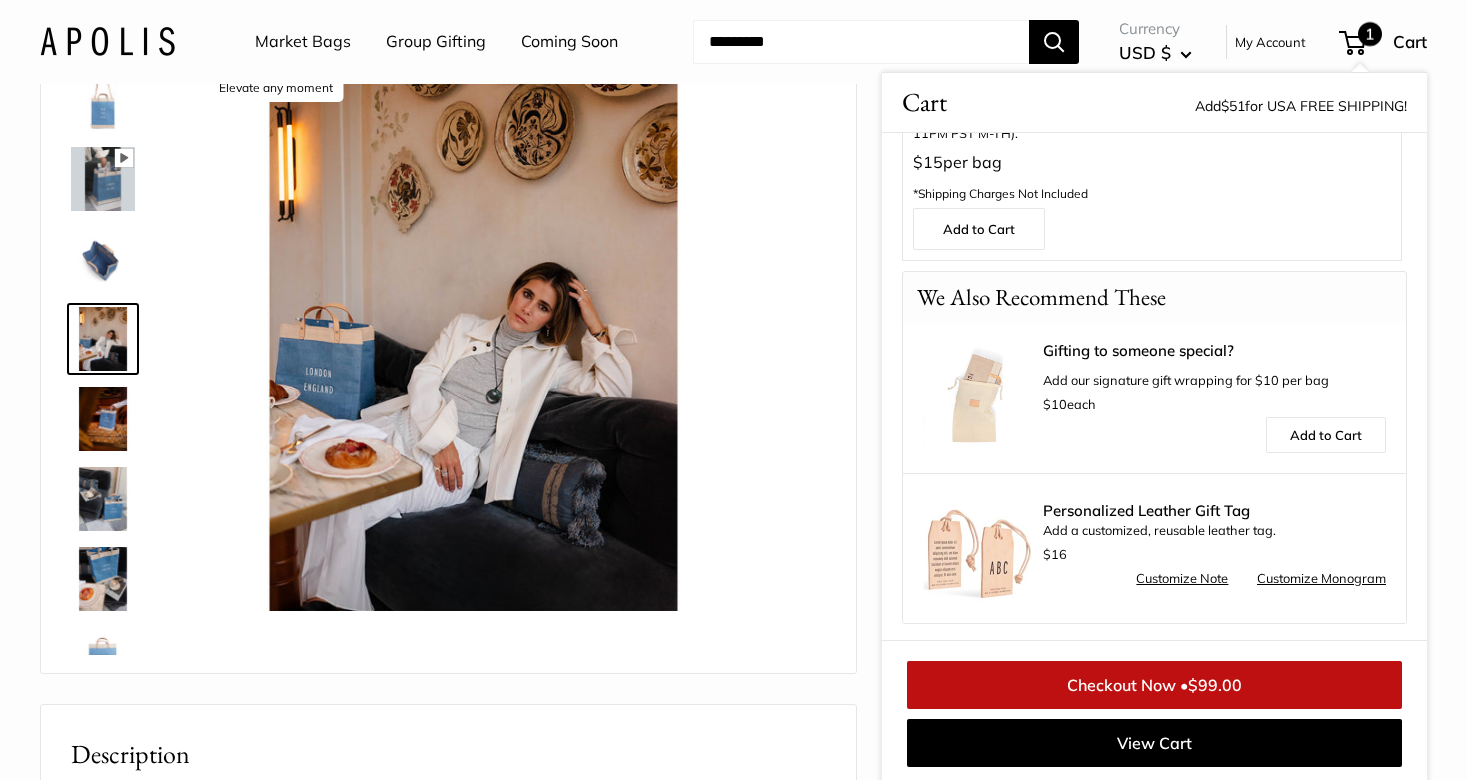 click on "Checkout Now •  $99.00" at bounding box center (1154, 685) 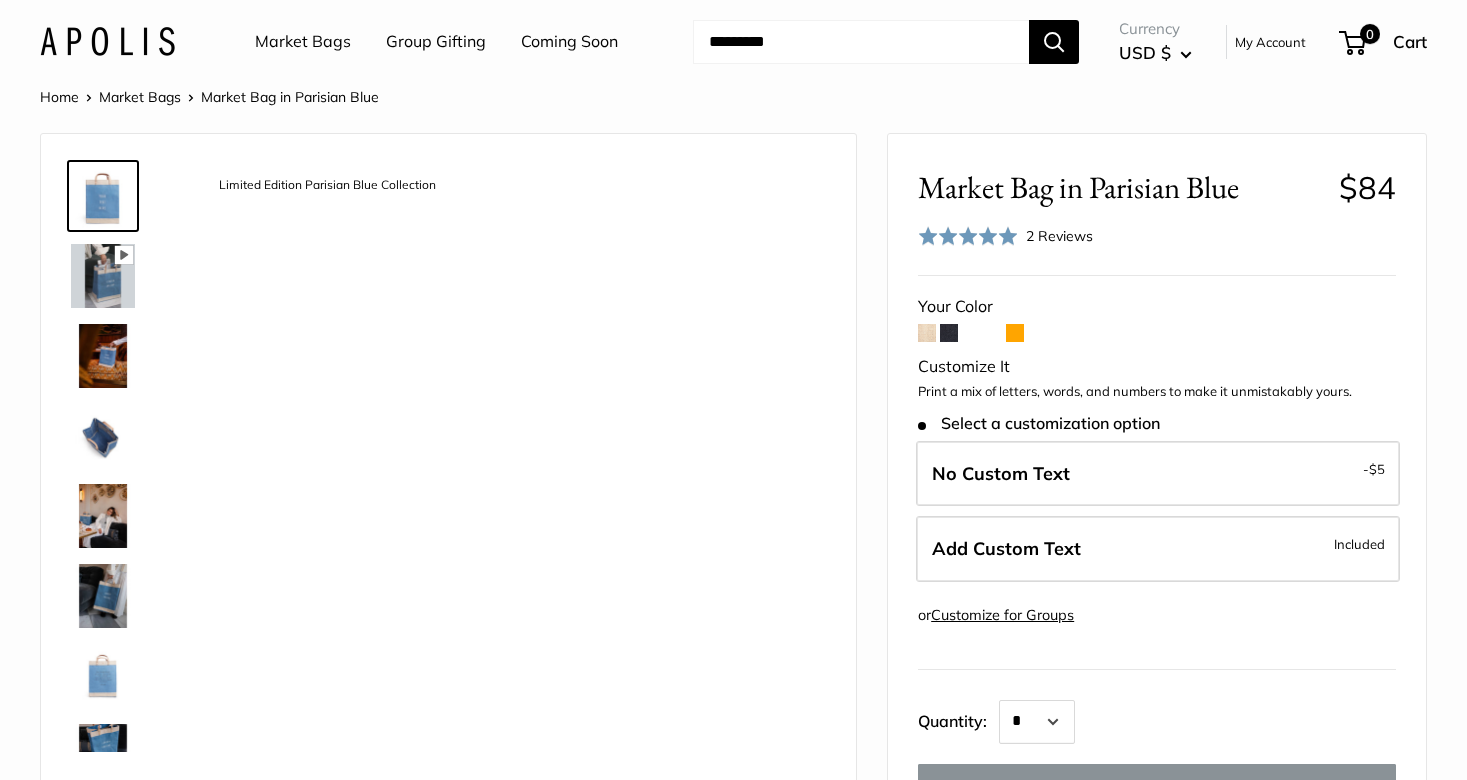 scroll, scrollTop: 0, scrollLeft: 0, axis: both 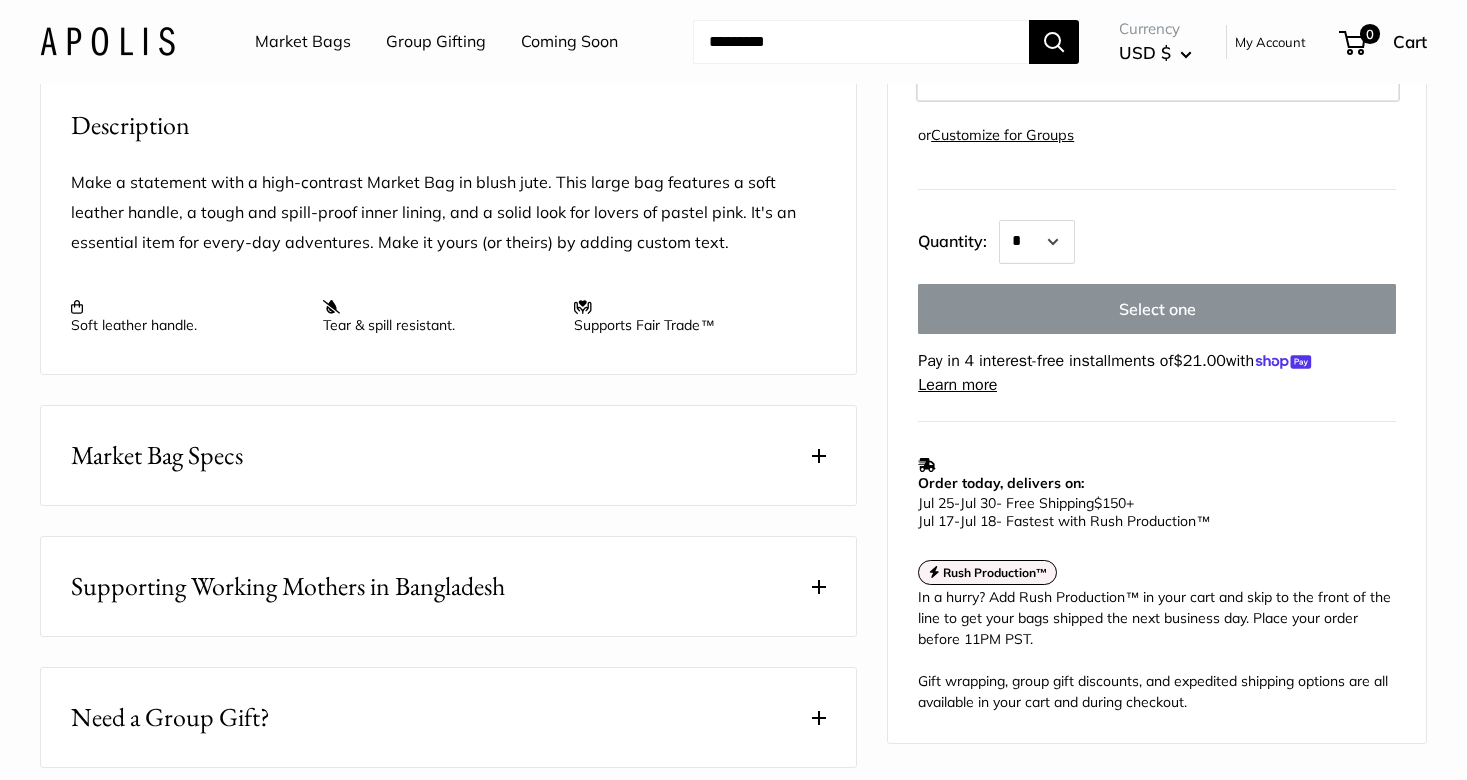 click on "Market Bag Specs" at bounding box center [448, 455] 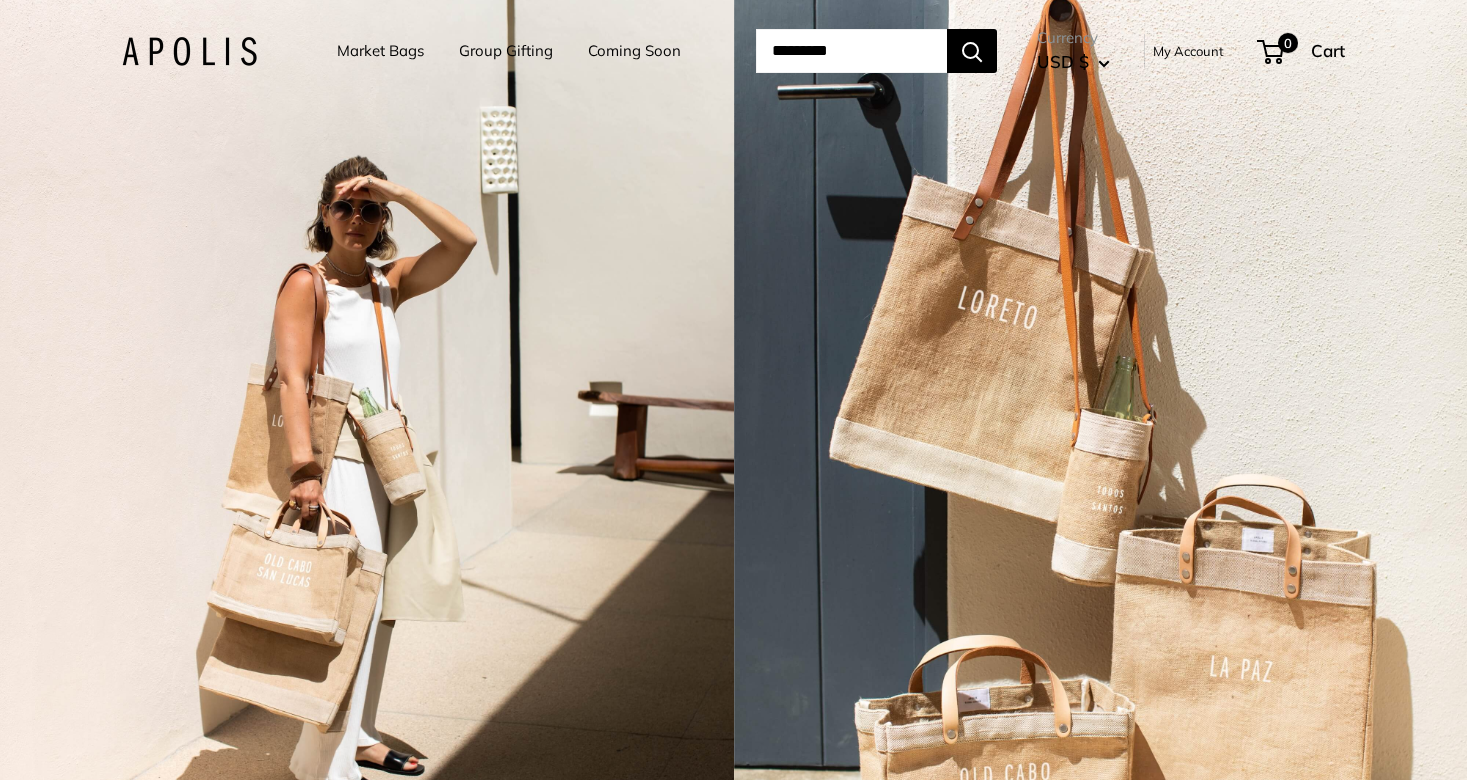 scroll, scrollTop: 0, scrollLeft: 0, axis: both 